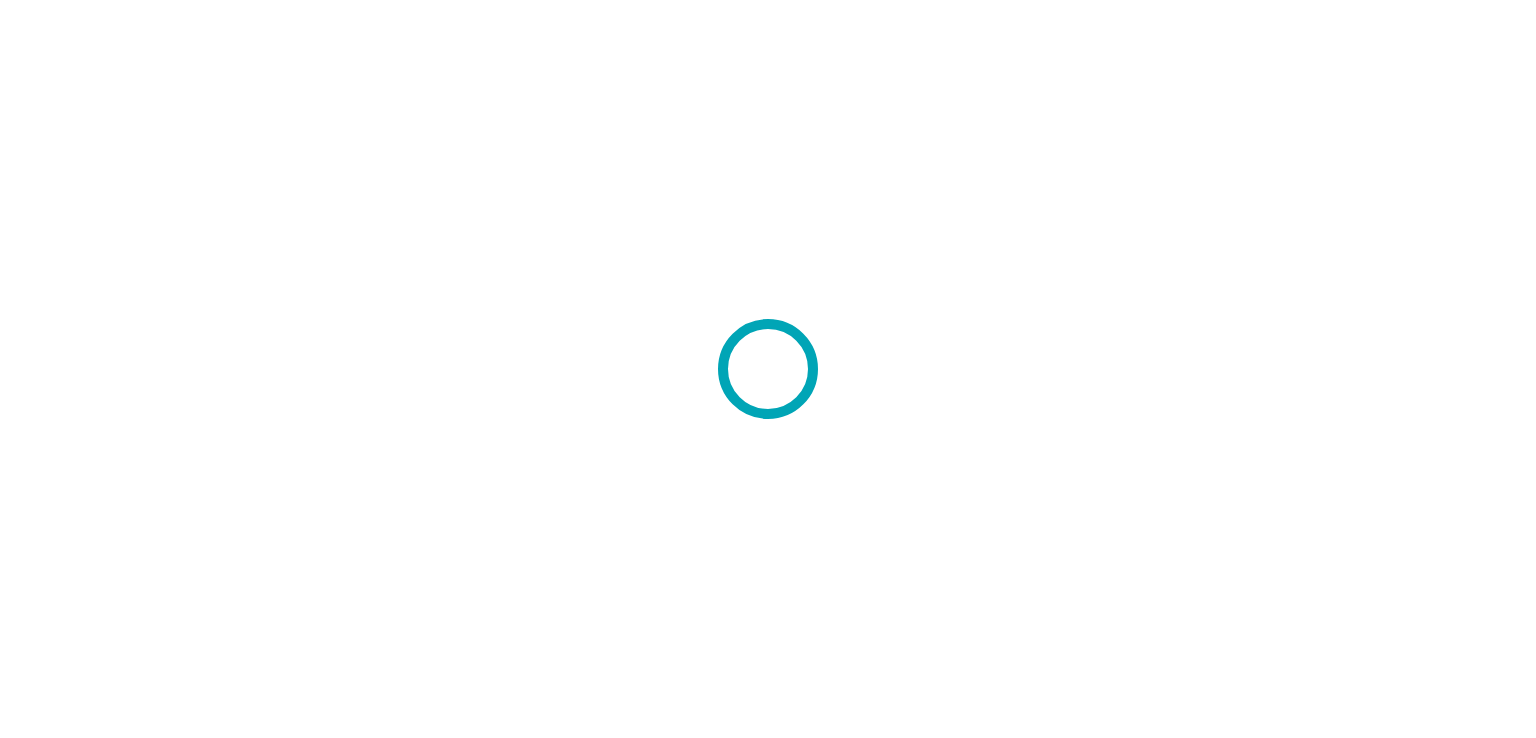 scroll, scrollTop: 0, scrollLeft: 0, axis: both 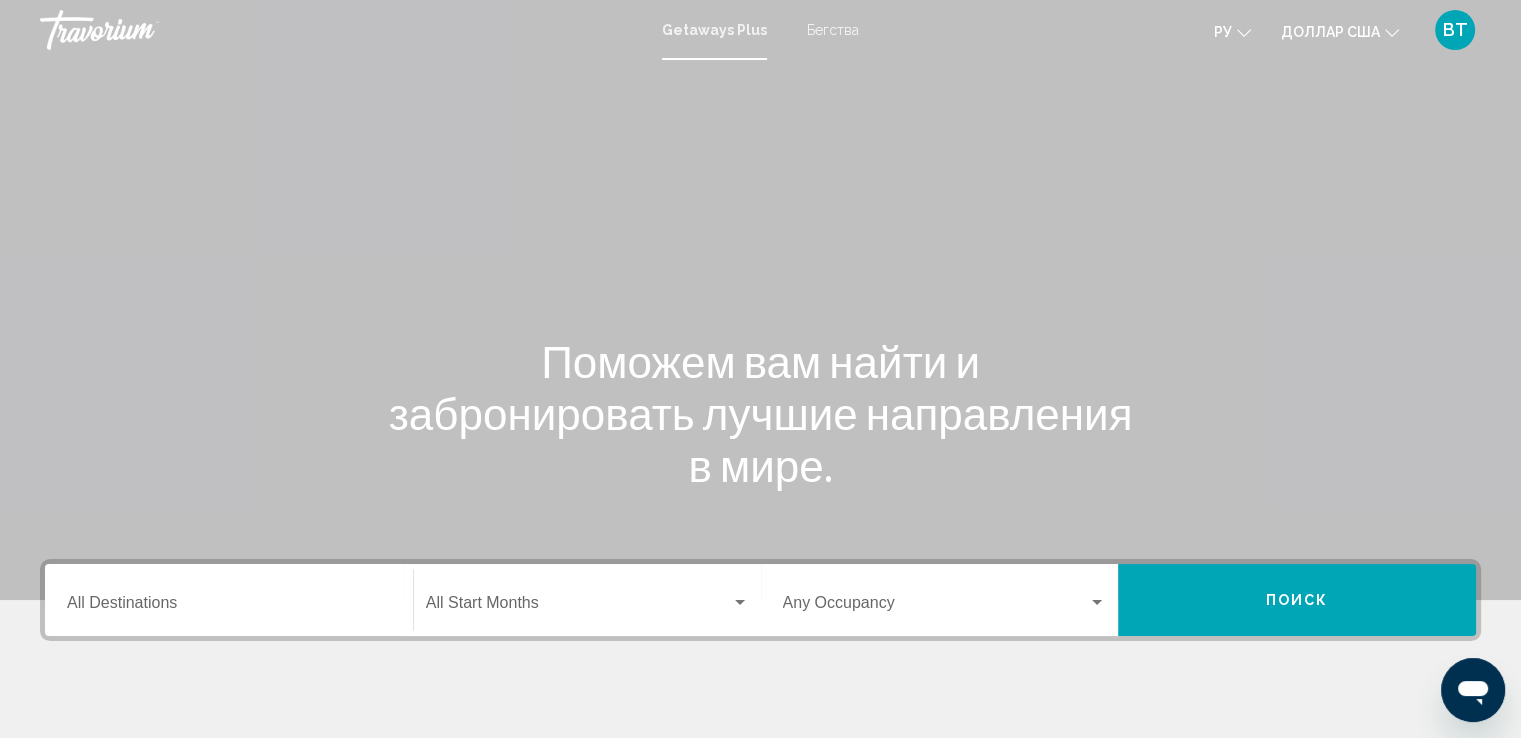 click on "Destination All Destinations" at bounding box center [229, 607] 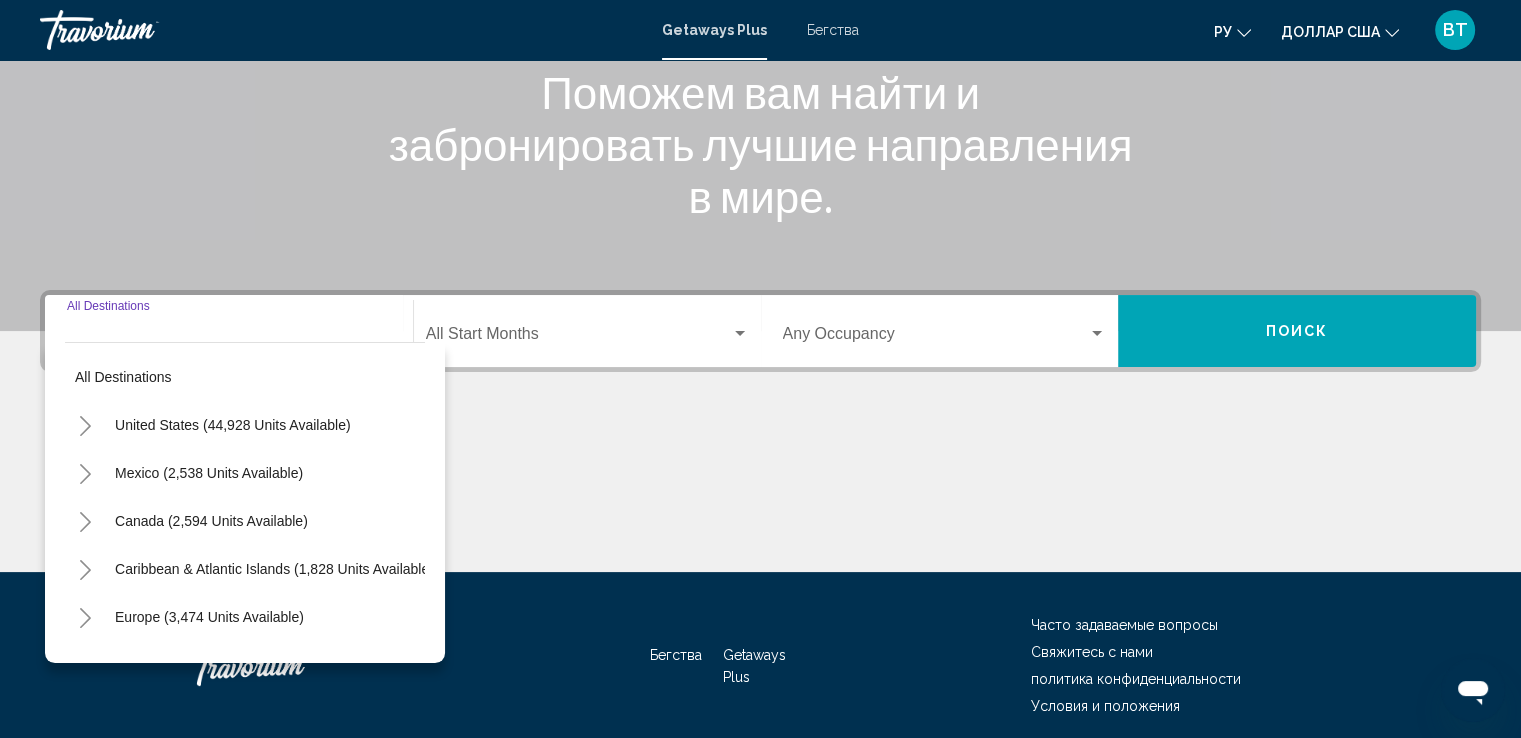 scroll, scrollTop: 348, scrollLeft: 0, axis: vertical 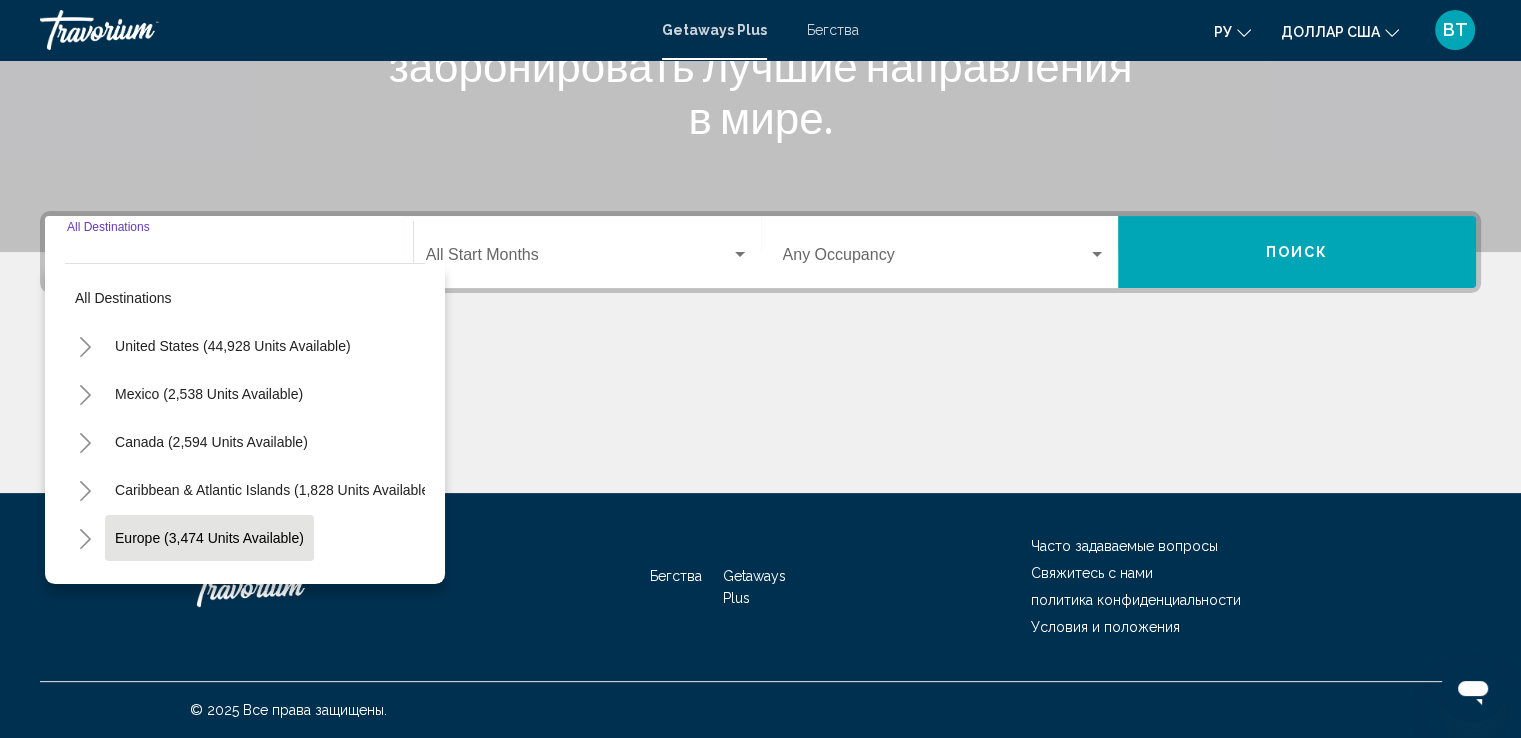 click on "Europe (3,474 units available)" at bounding box center (208, 586) 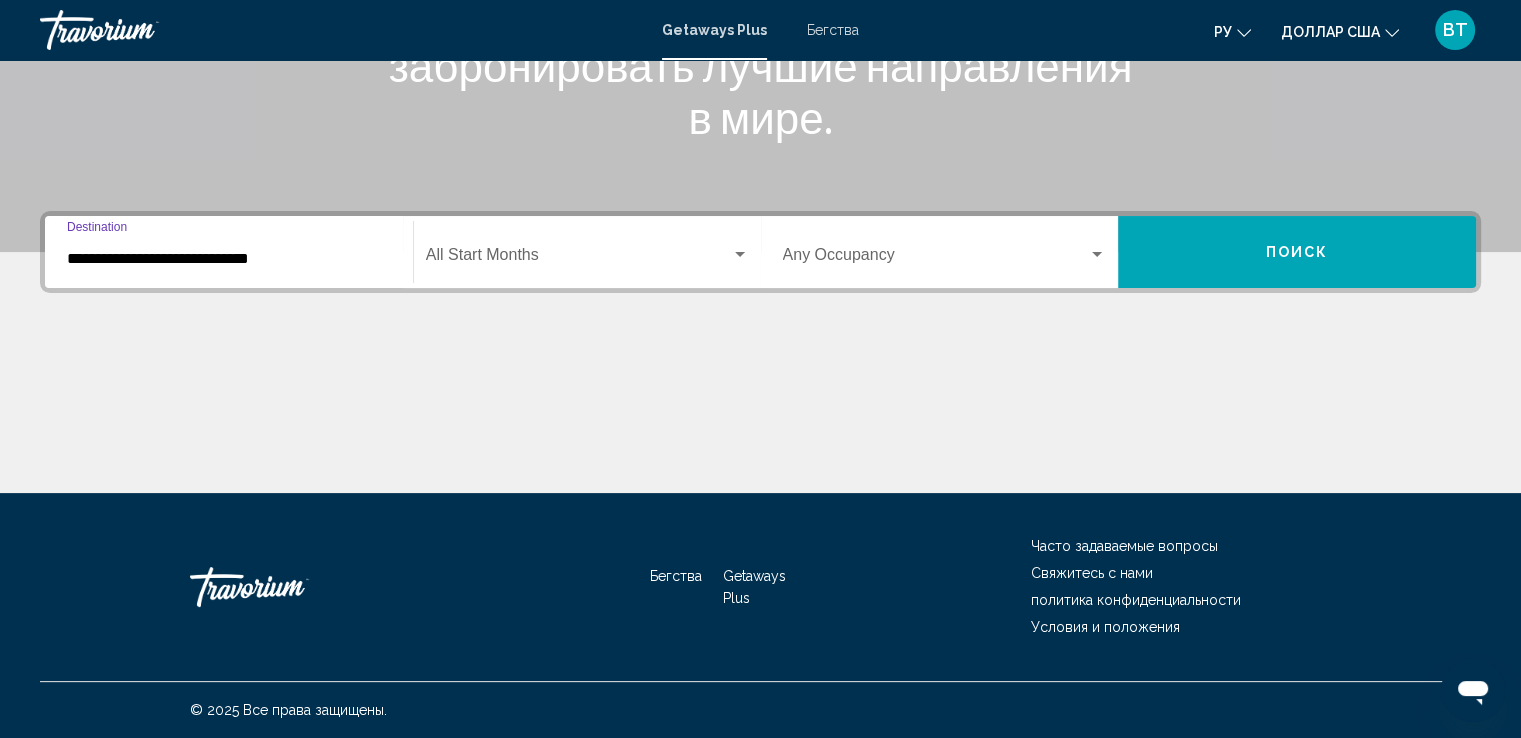 click on "**********" at bounding box center [229, 259] 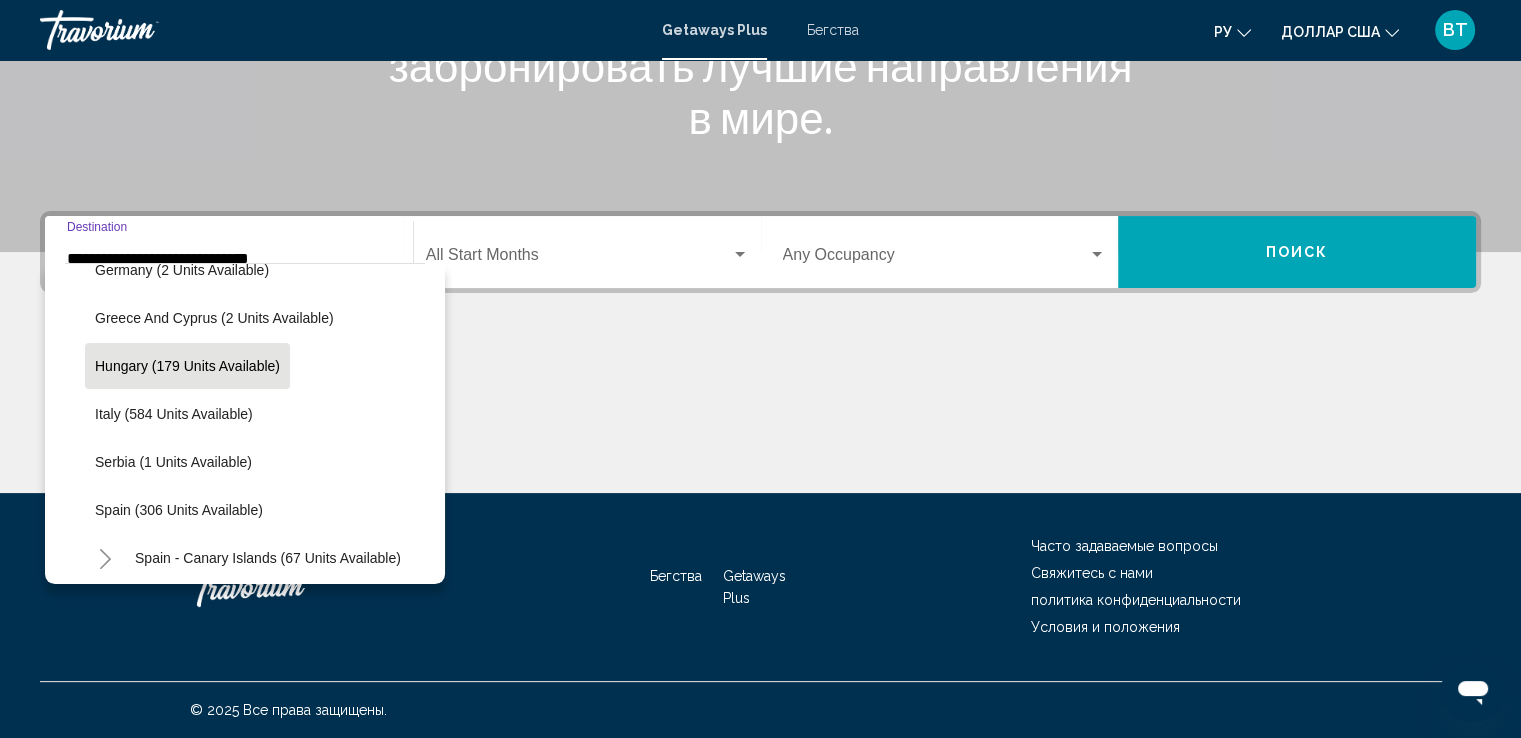 scroll, scrollTop: 626, scrollLeft: 0, axis: vertical 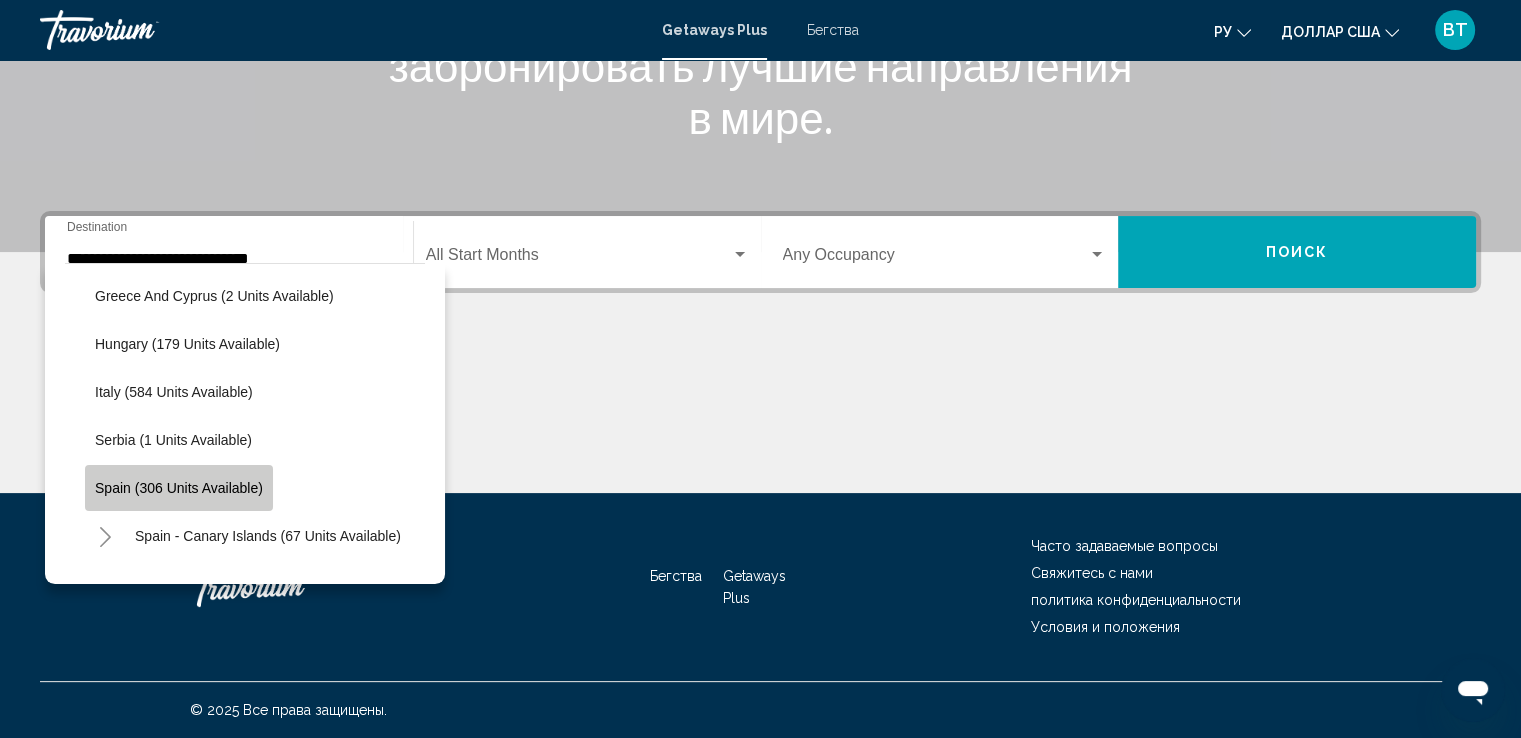 click on "Spain (306 units available)" 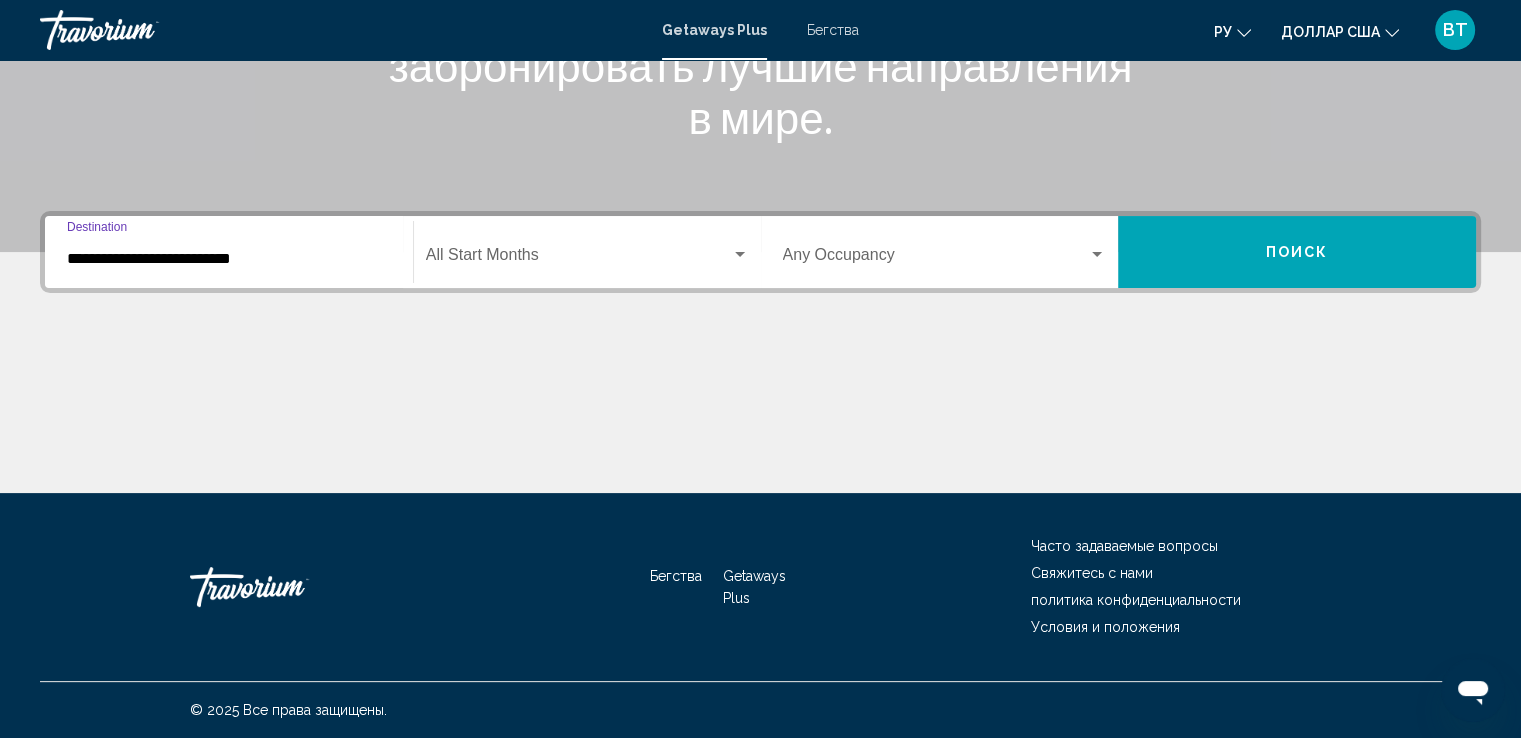 click on "**********" at bounding box center (229, 259) 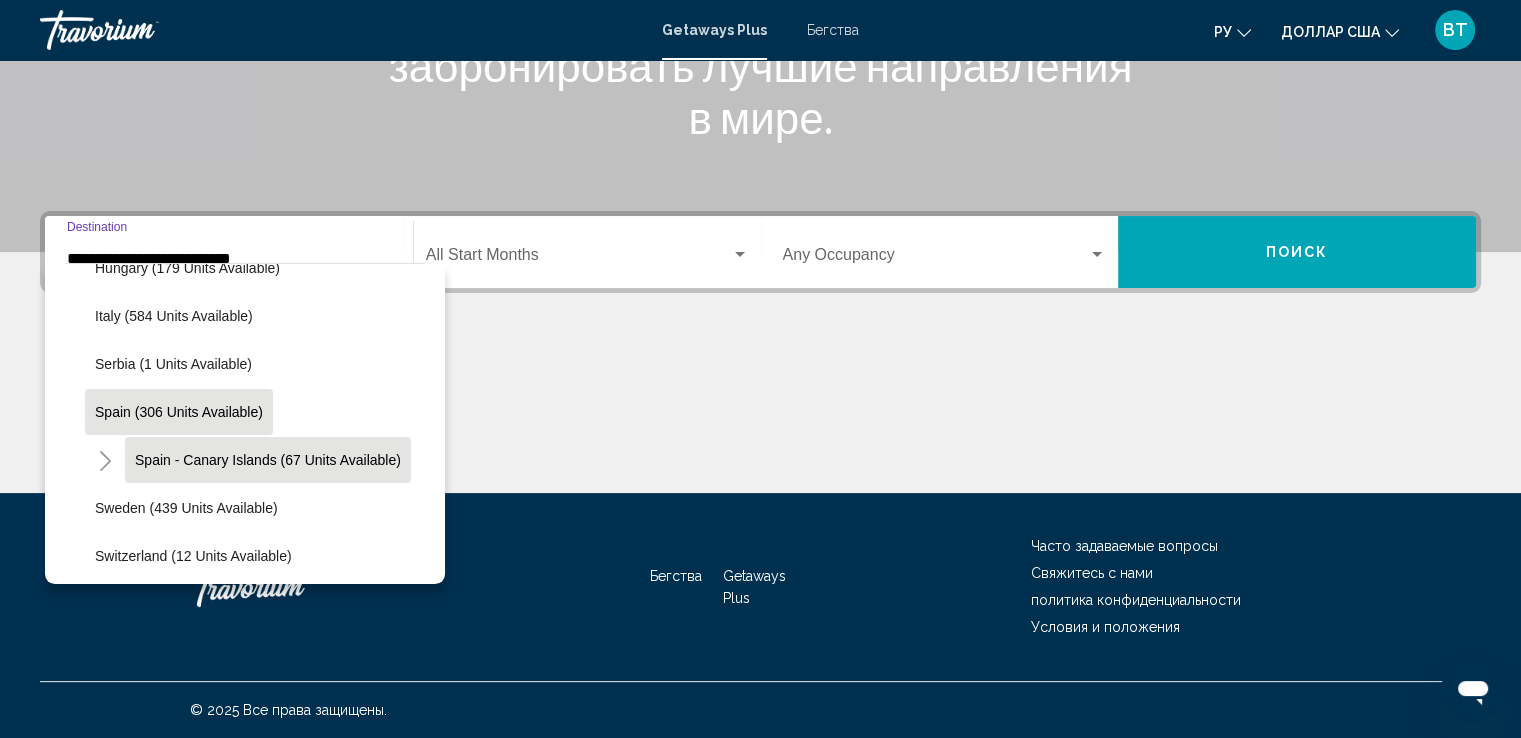 scroll, scrollTop: 802, scrollLeft: 0, axis: vertical 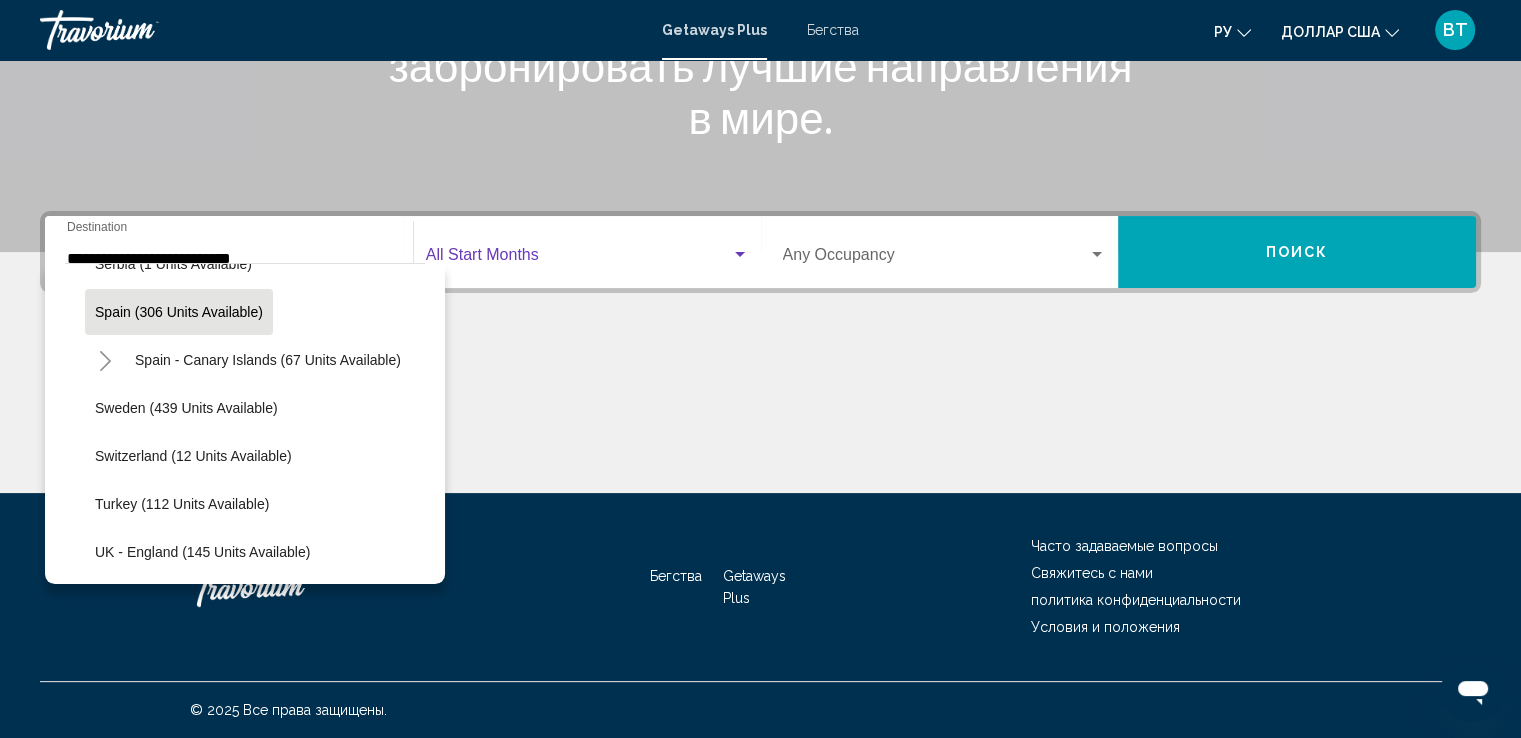 click at bounding box center (740, 254) 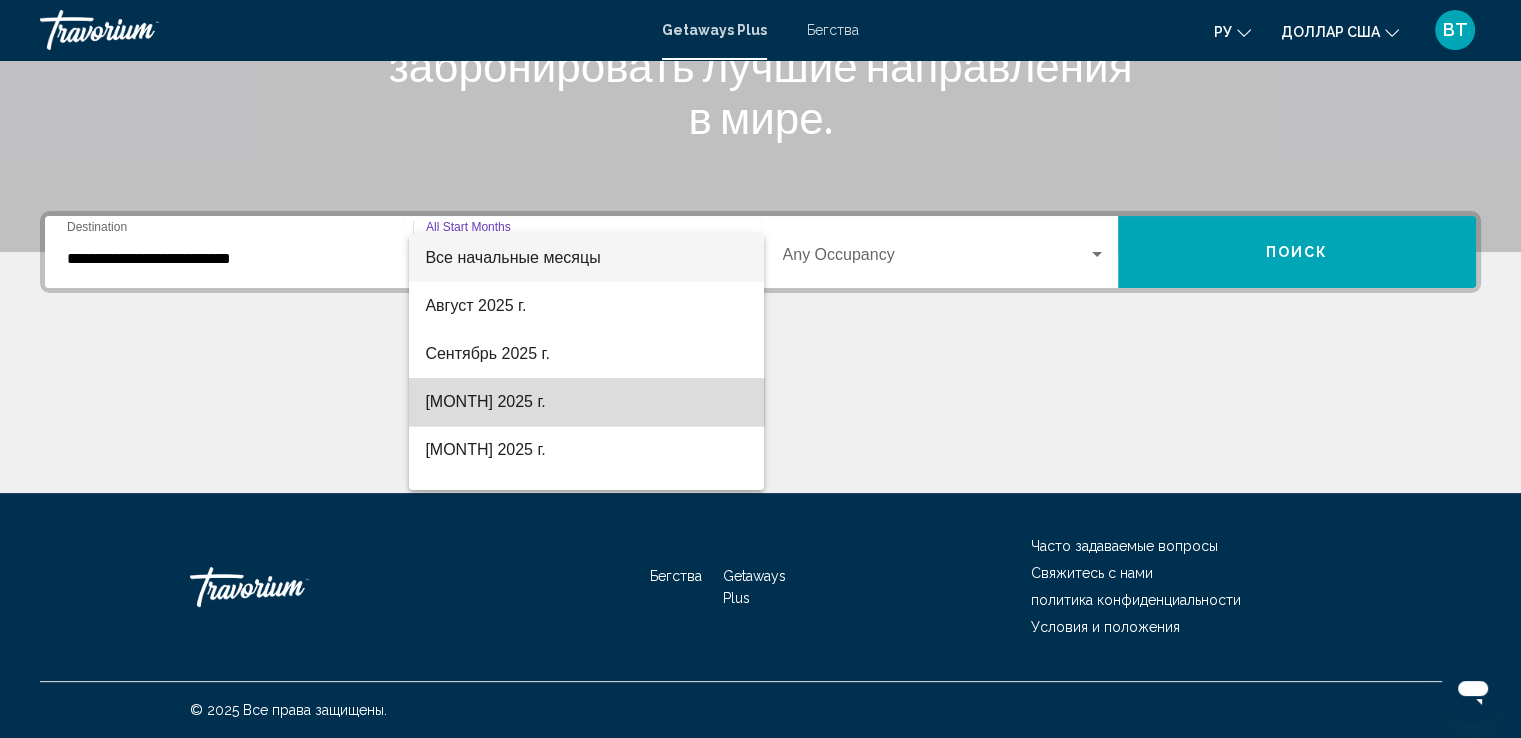 click on "[MONTH] 2025 г." at bounding box center (586, 402) 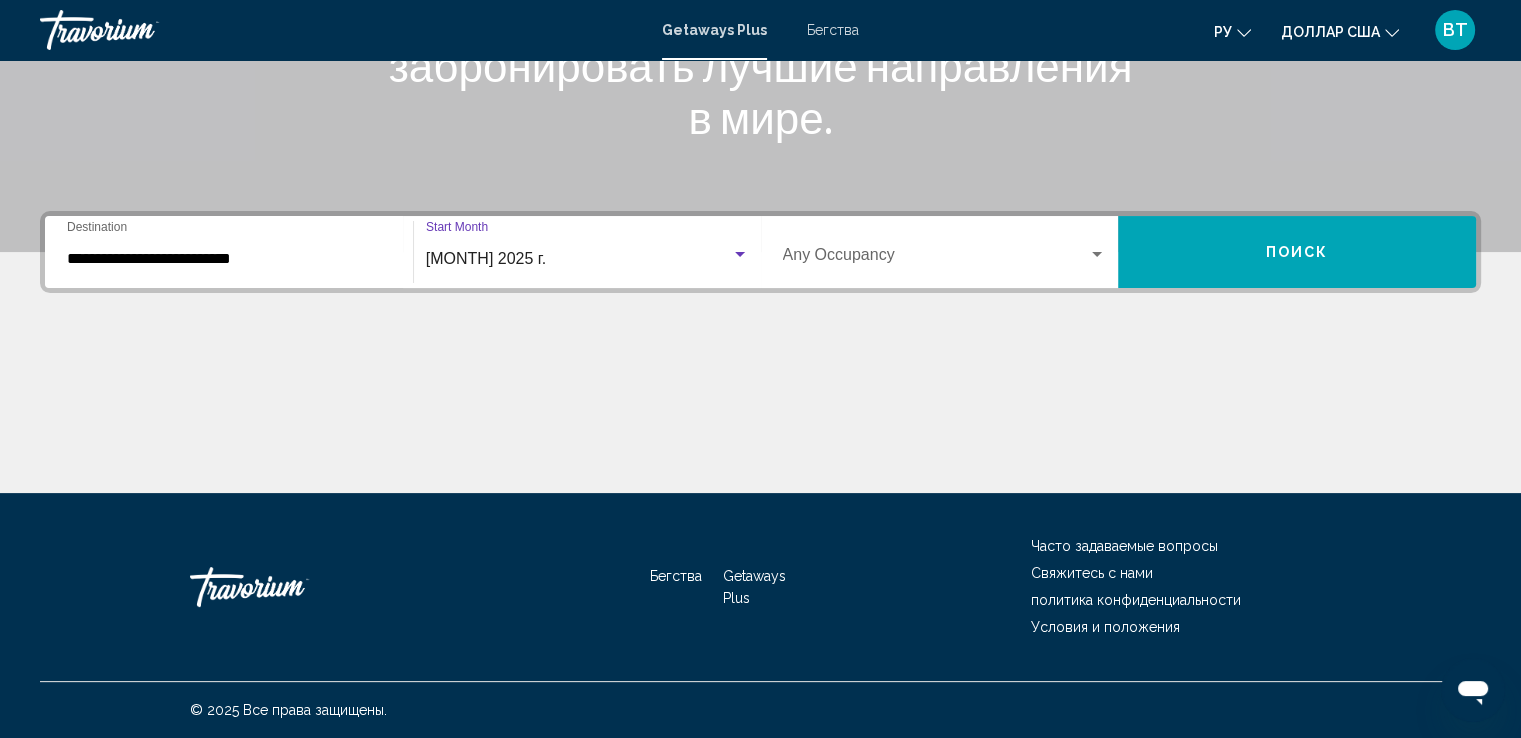 click on "Поиск" at bounding box center (1297, 252) 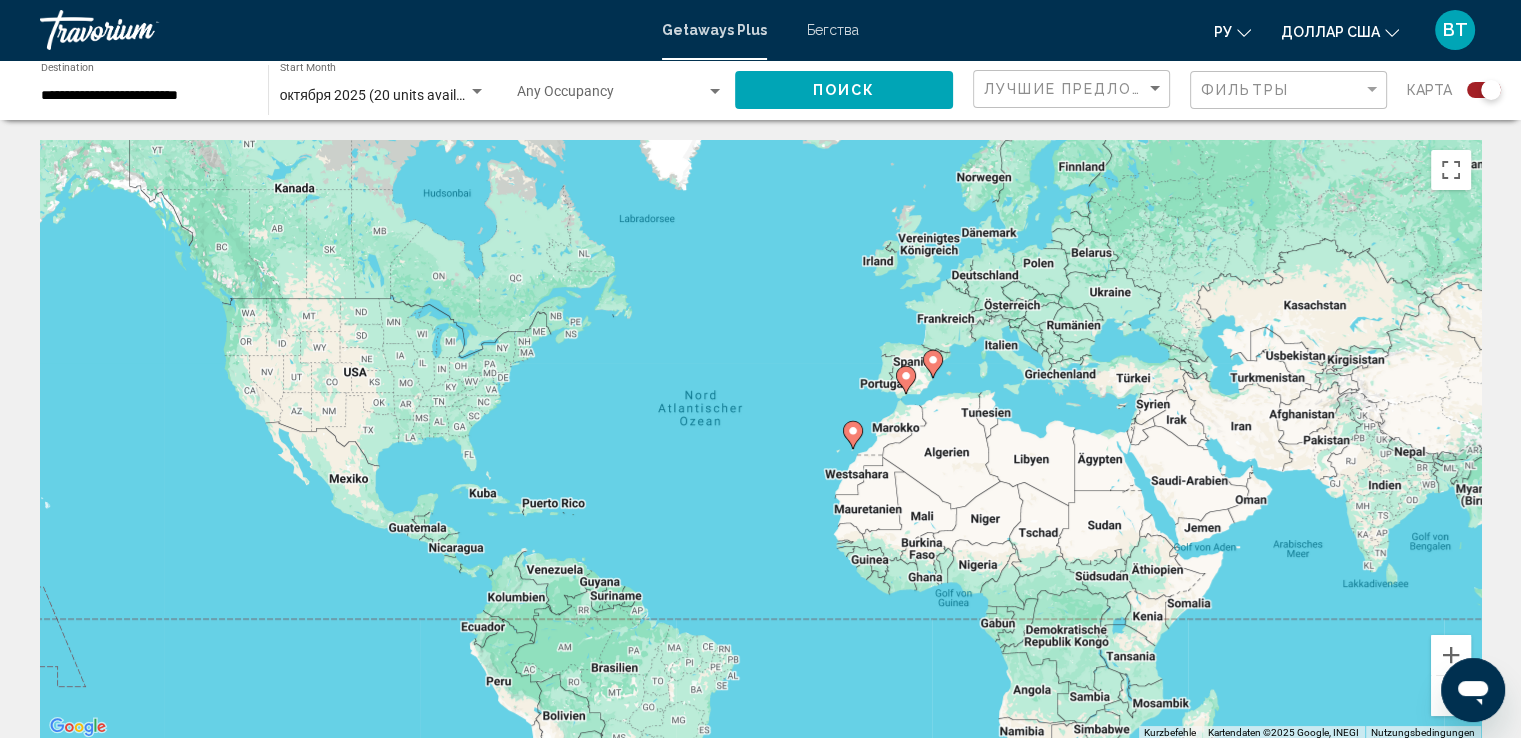 scroll, scrollTop: 100, scrollLeft: 0, axis: vertical 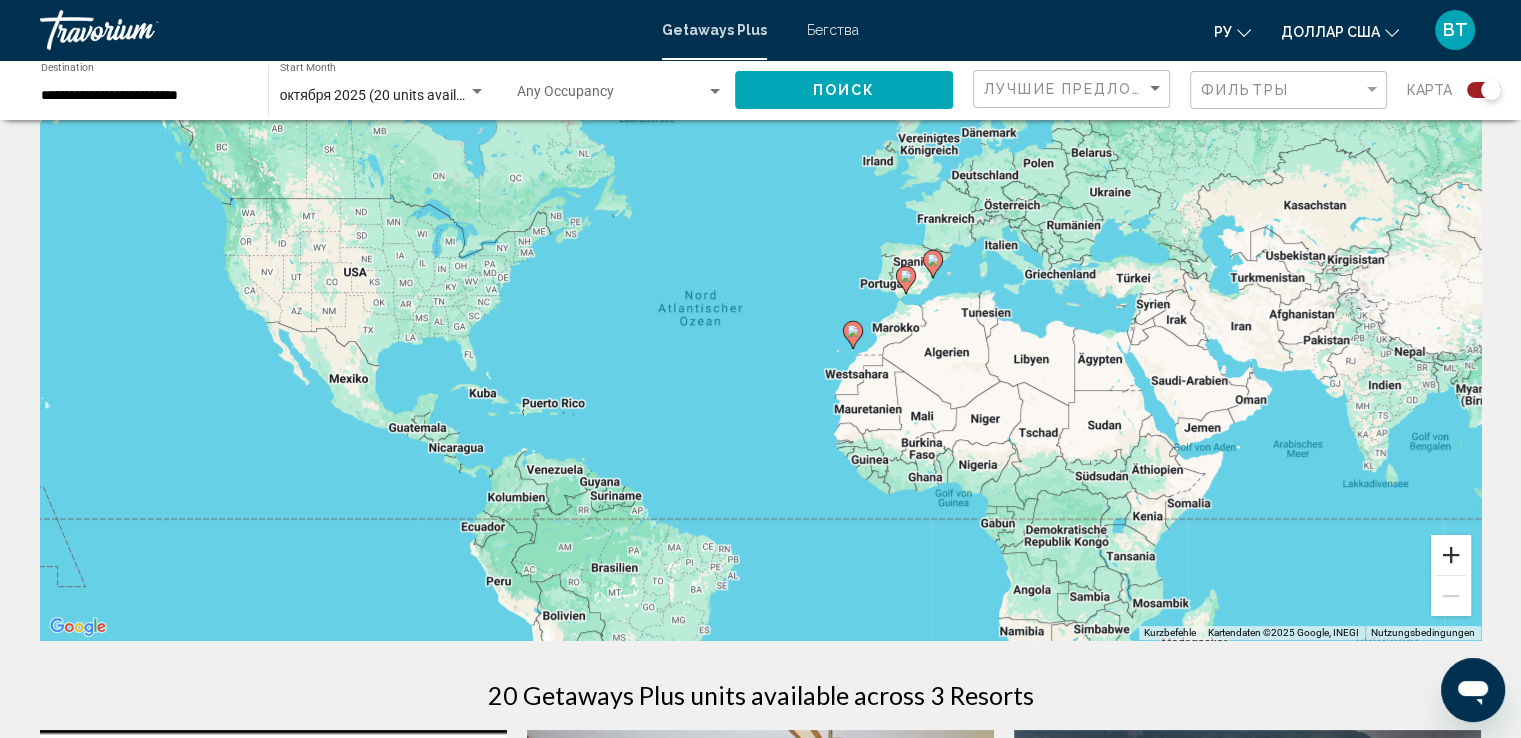 click at bounding box center [1451, 555] 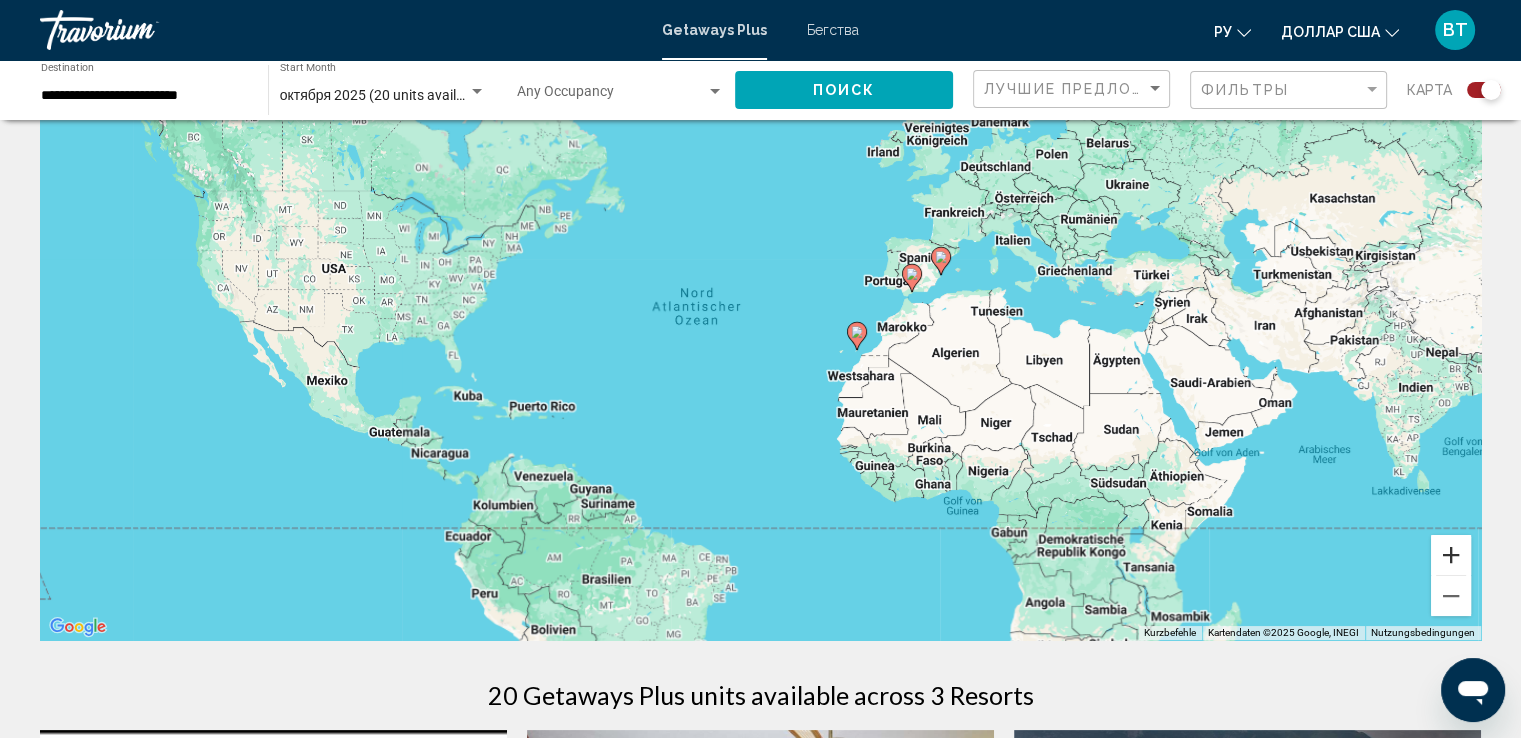 click at bounding box center (1451, 555) 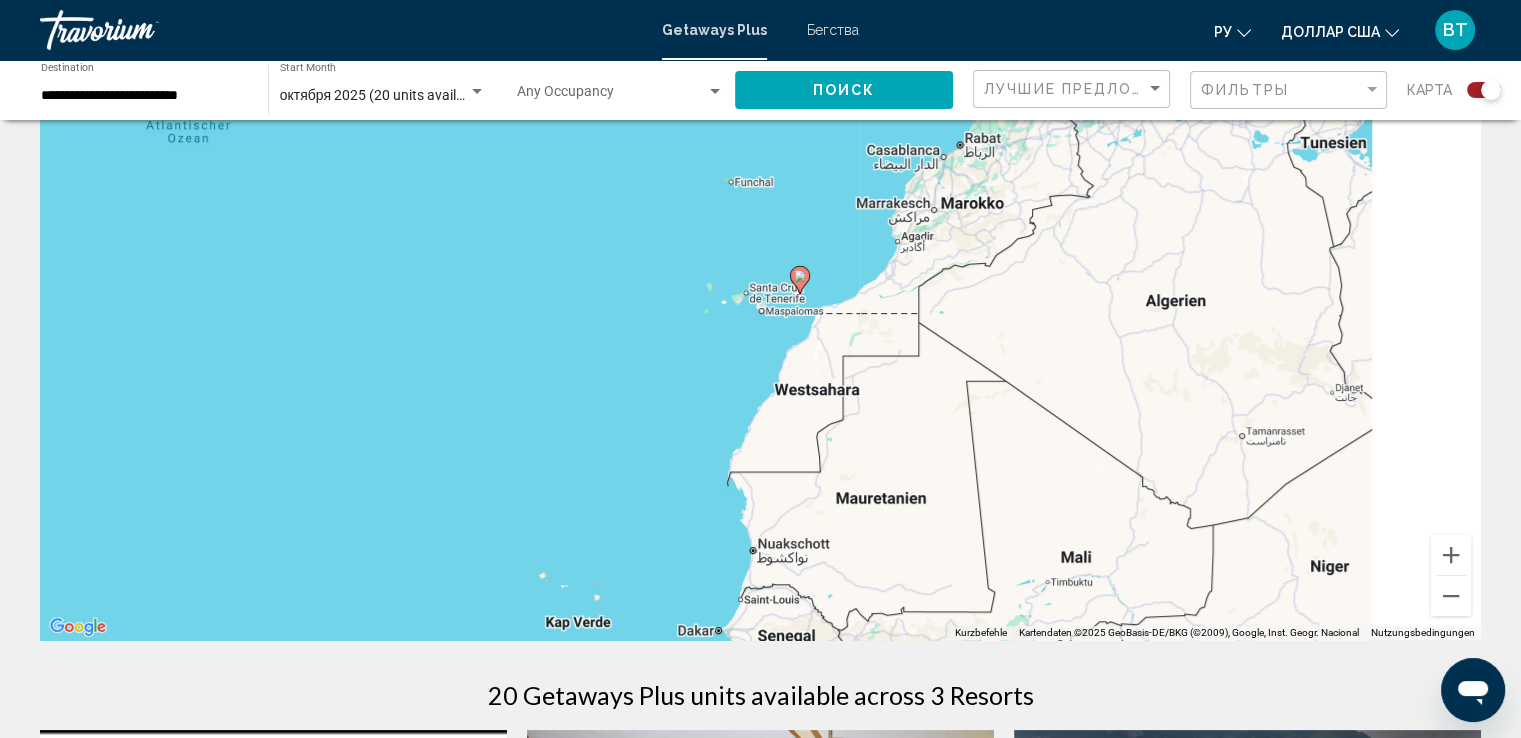 drag, startPoint x: 1230, startPoint y: 487, endPoint x: 830, endPoint y: 384, distance: 413.04843 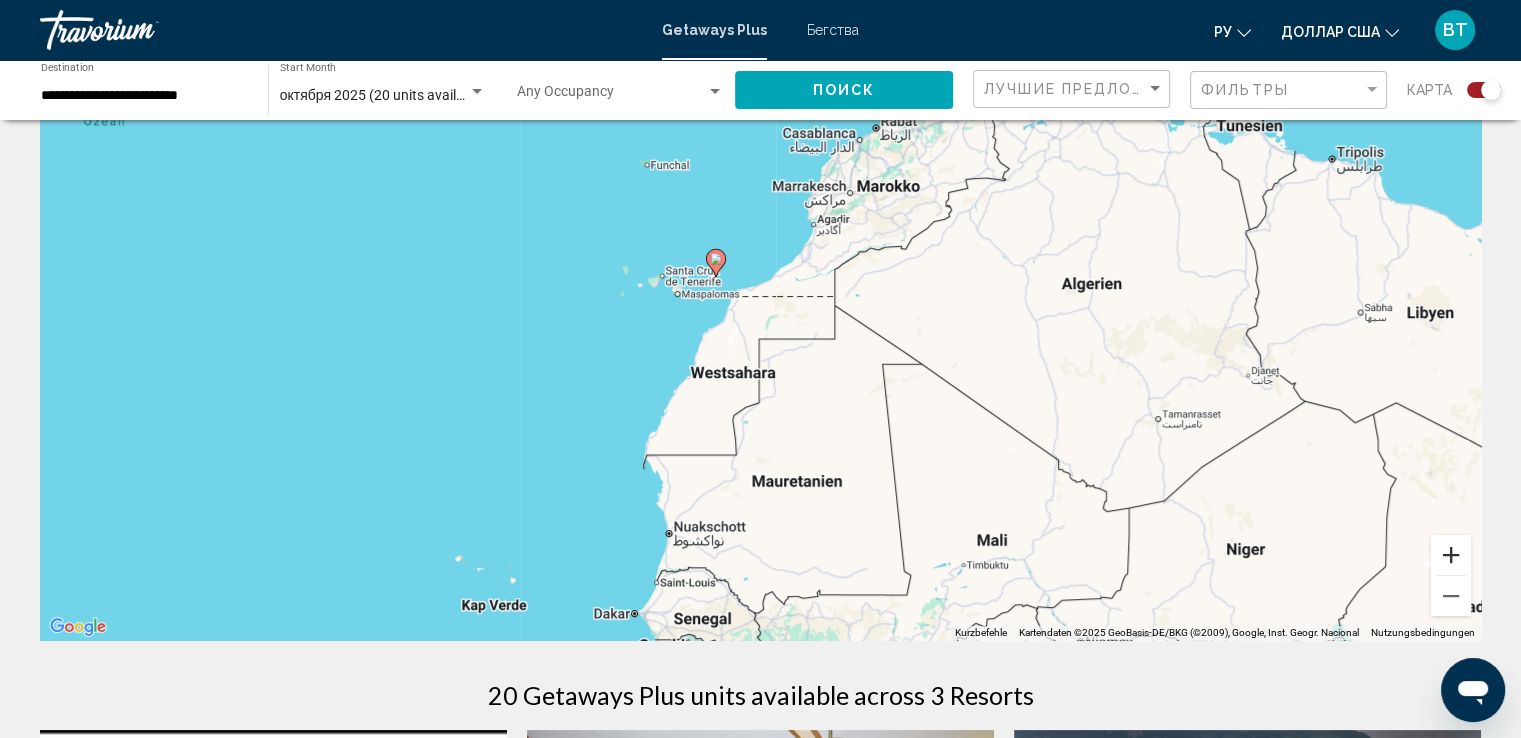 click at bounding box center [1451, 555] 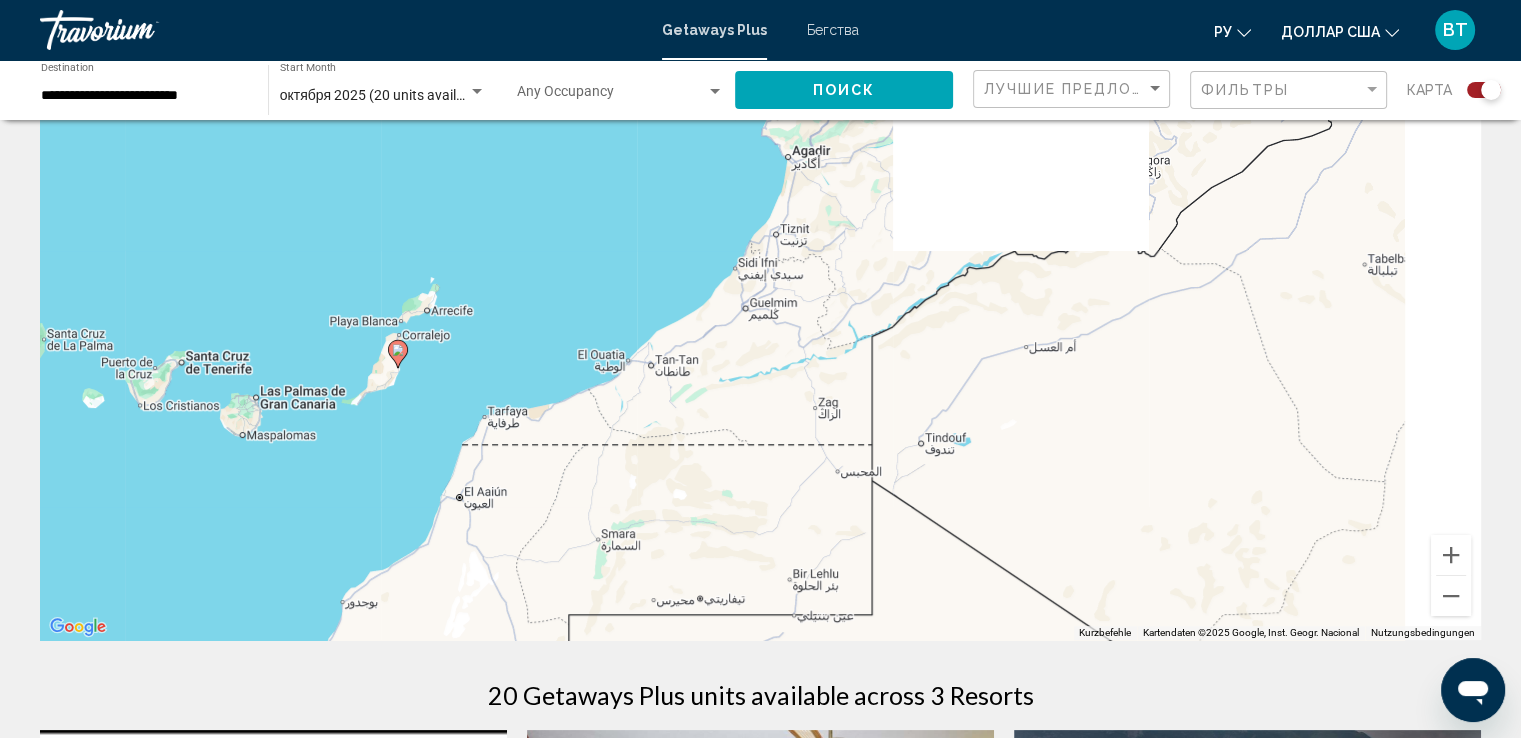 drag, startPoint x: 996, startPoint y: 466, endPoint x: 810, endPoint y: 751, distance: 340.32486 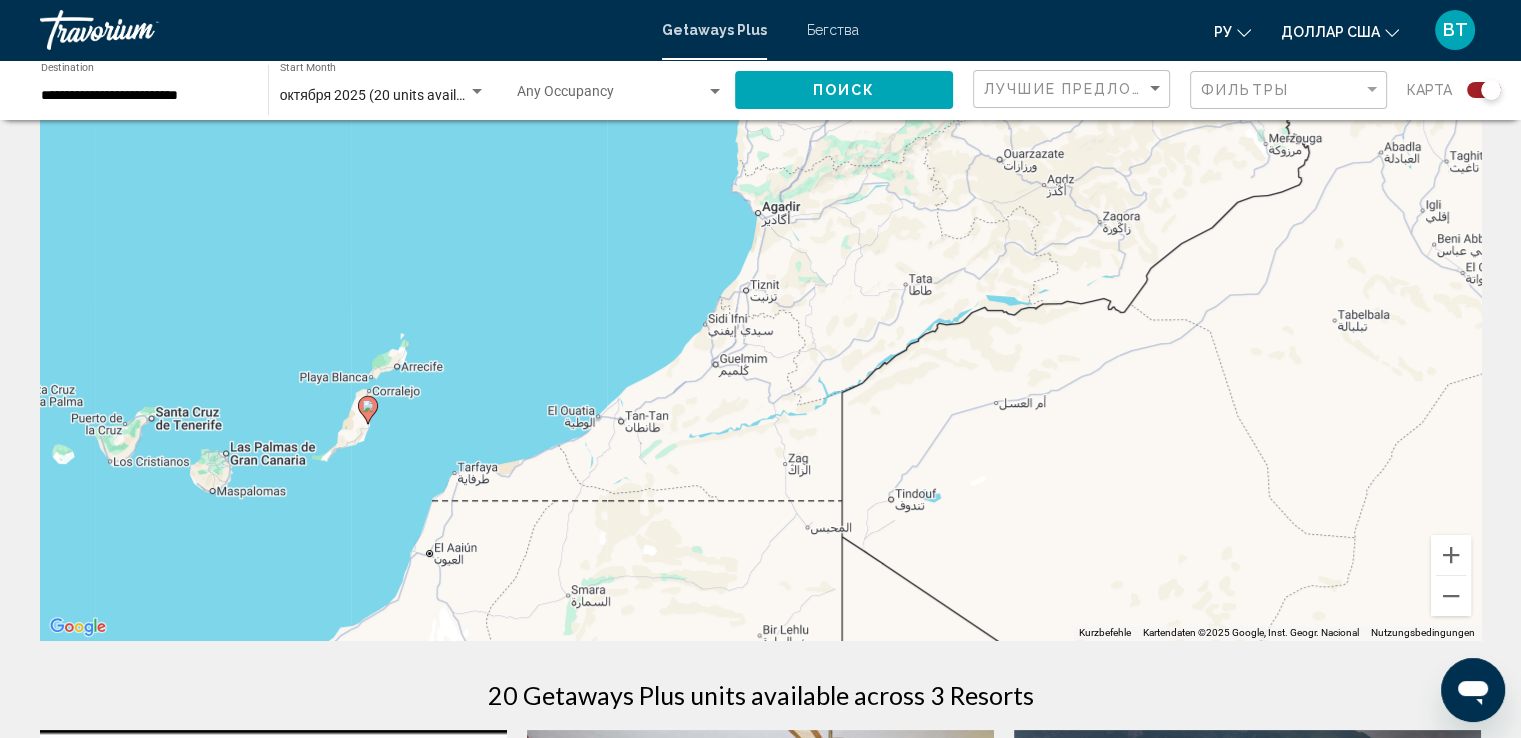 click 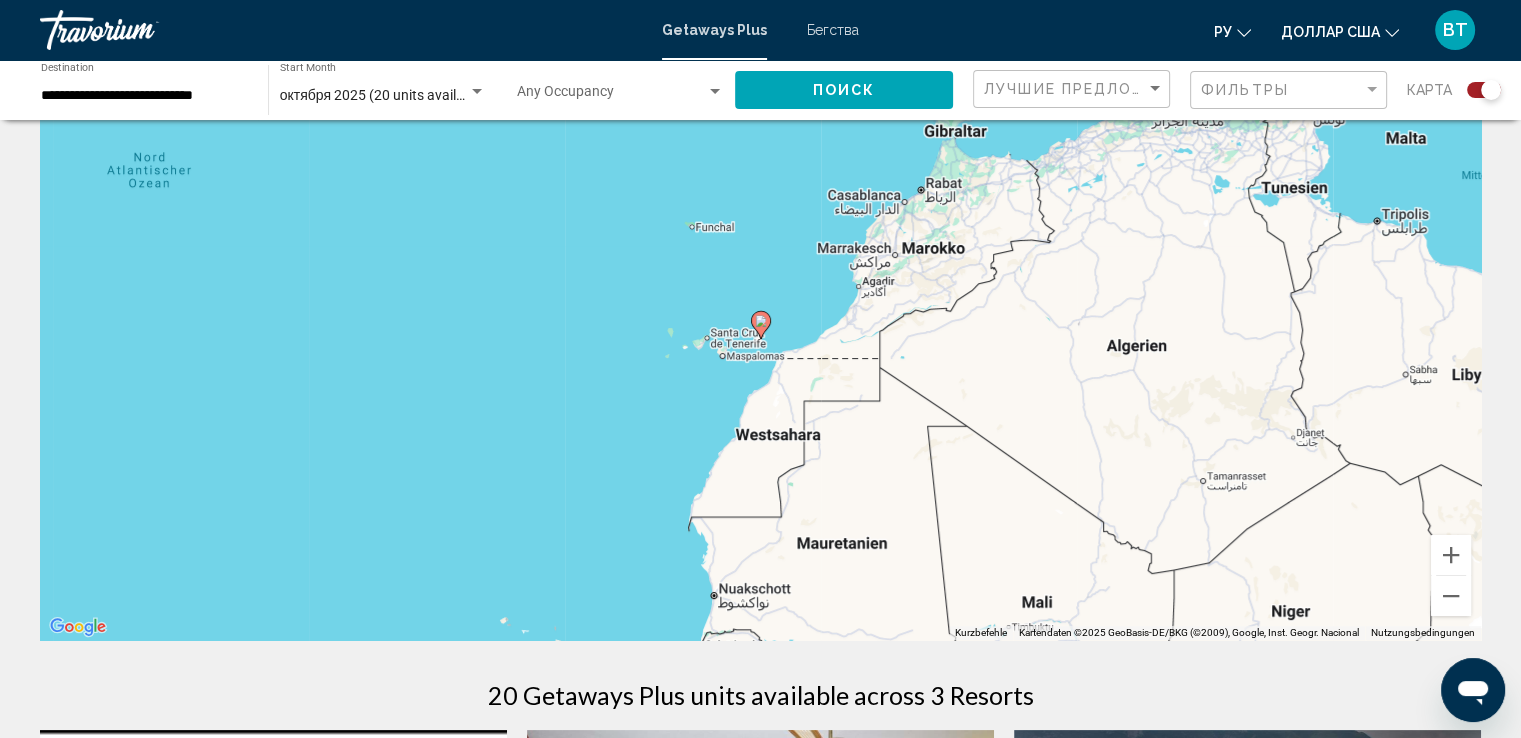 click 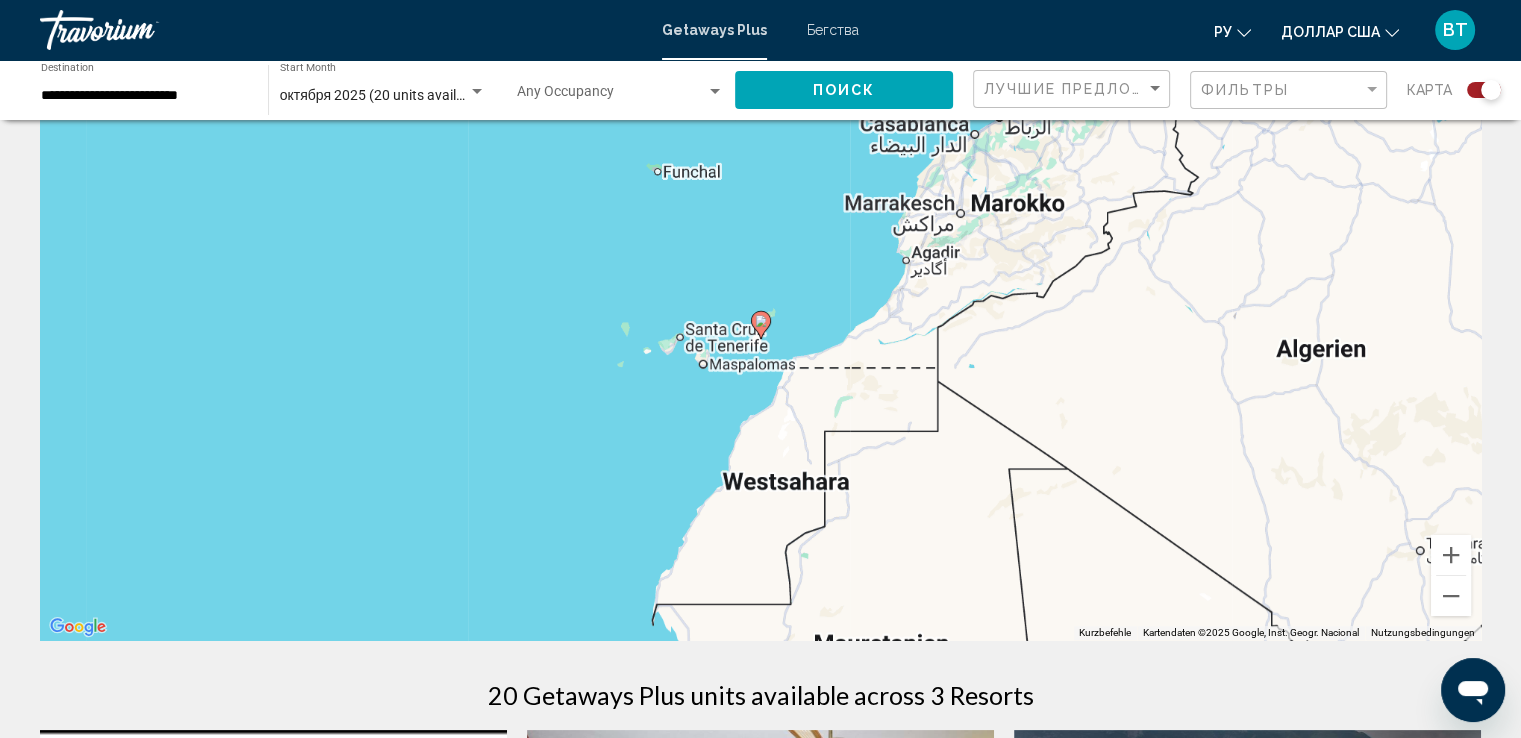 click 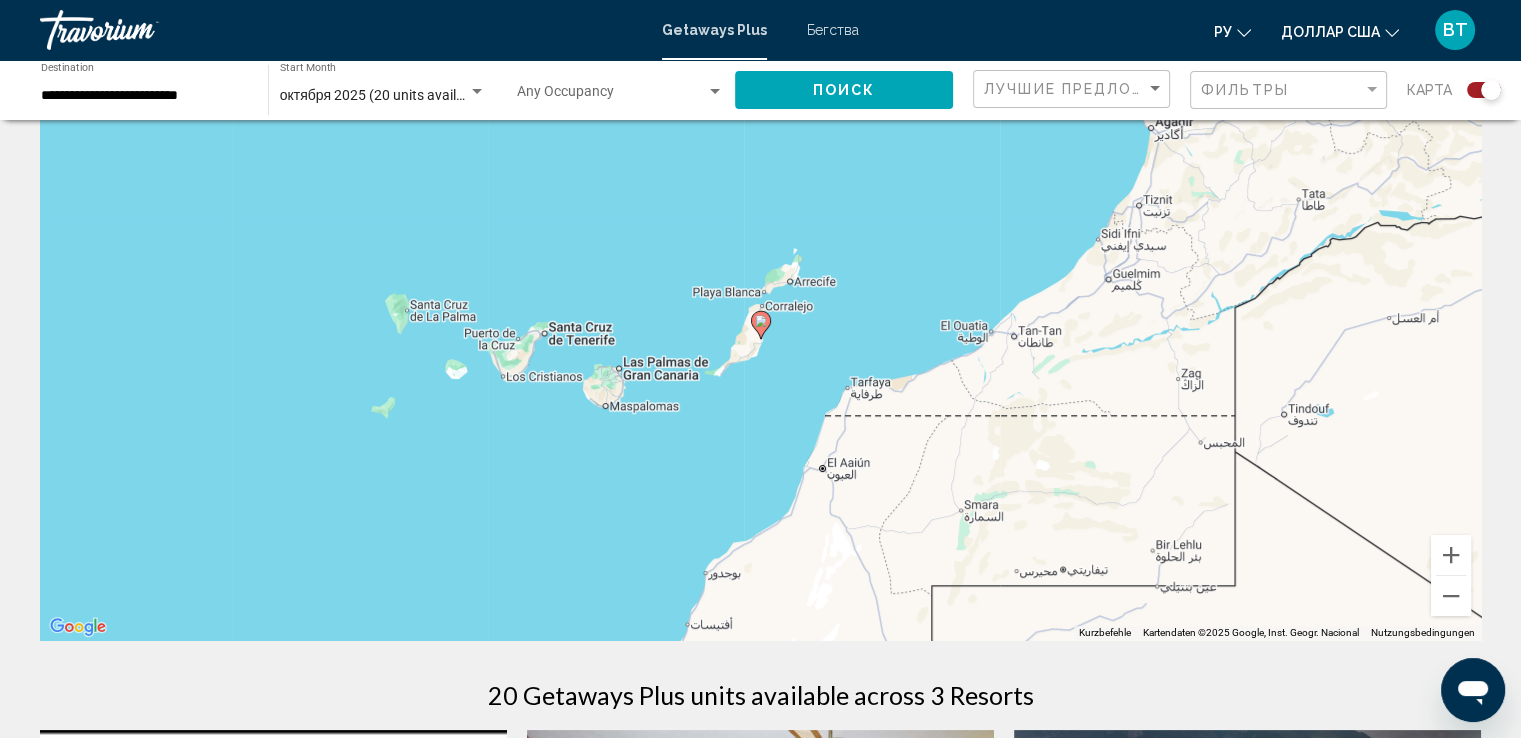 click 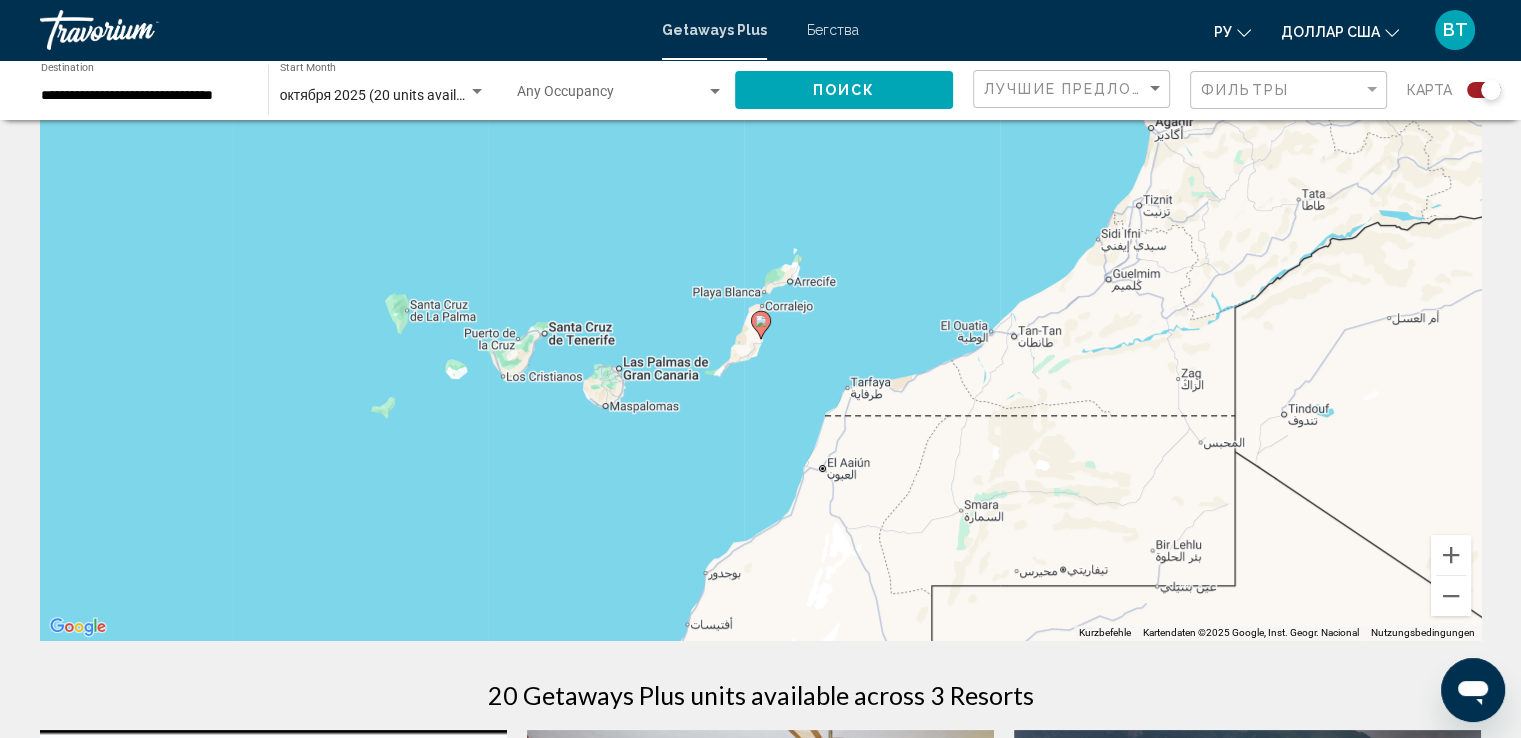 click 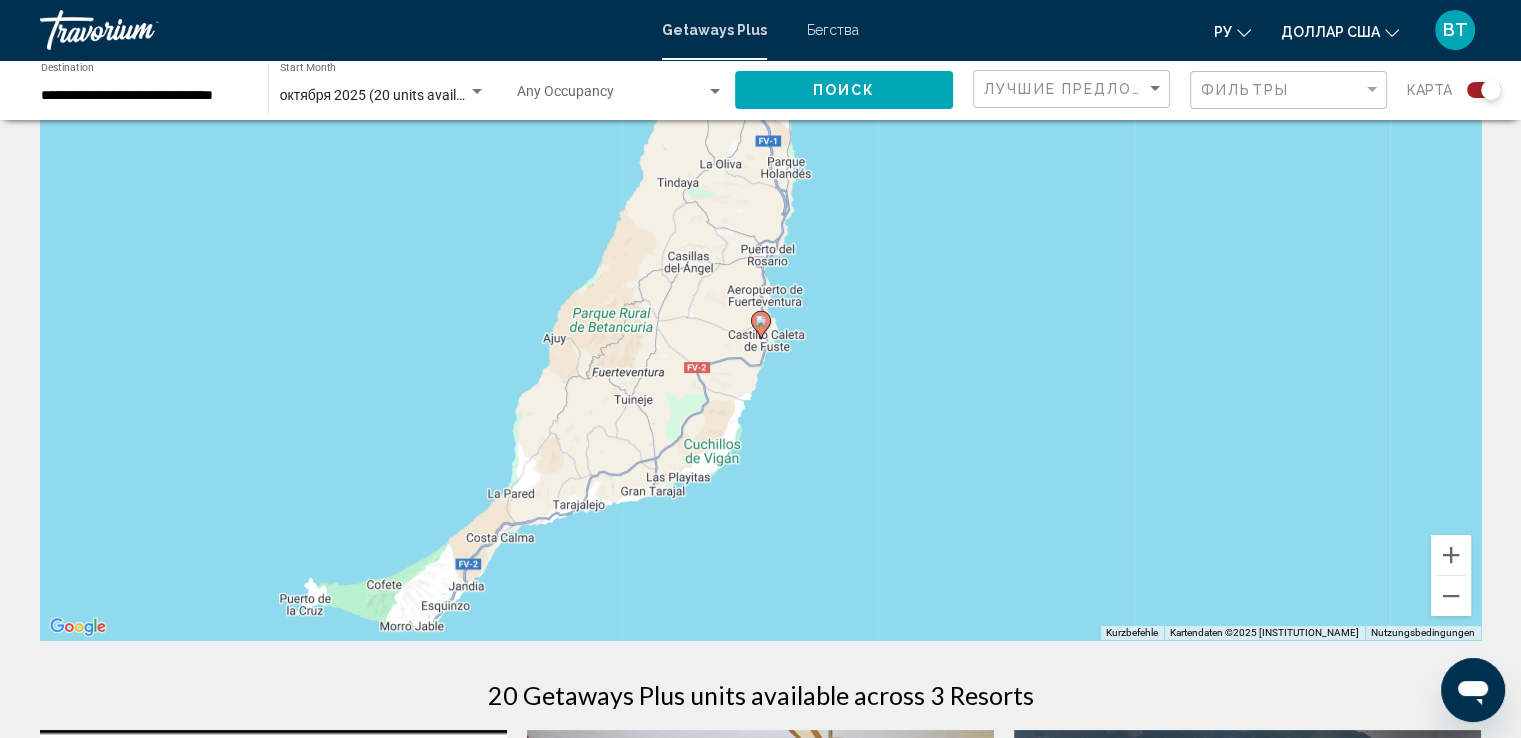 click 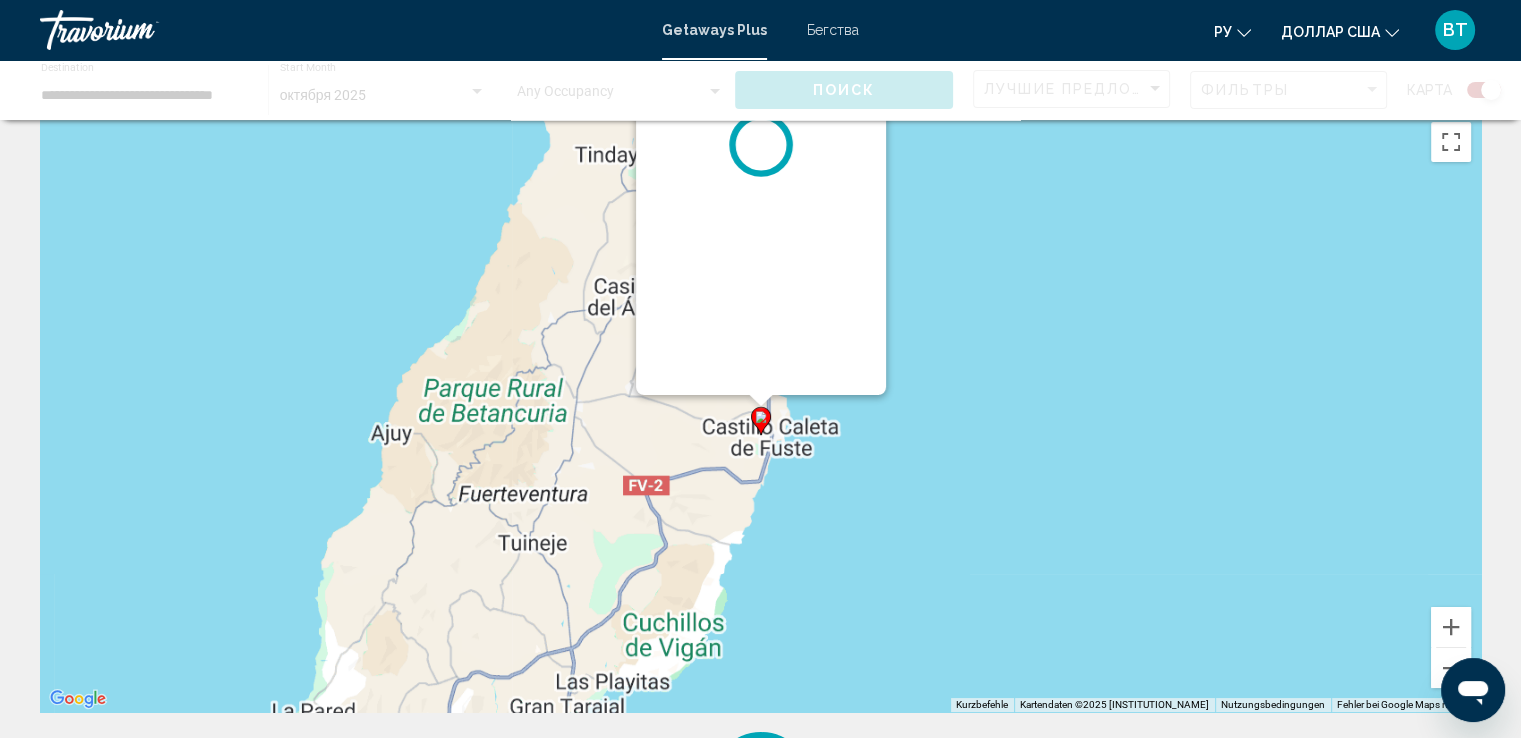 scroll, scrollTop: 0, scrollLeft: 0, axis: both 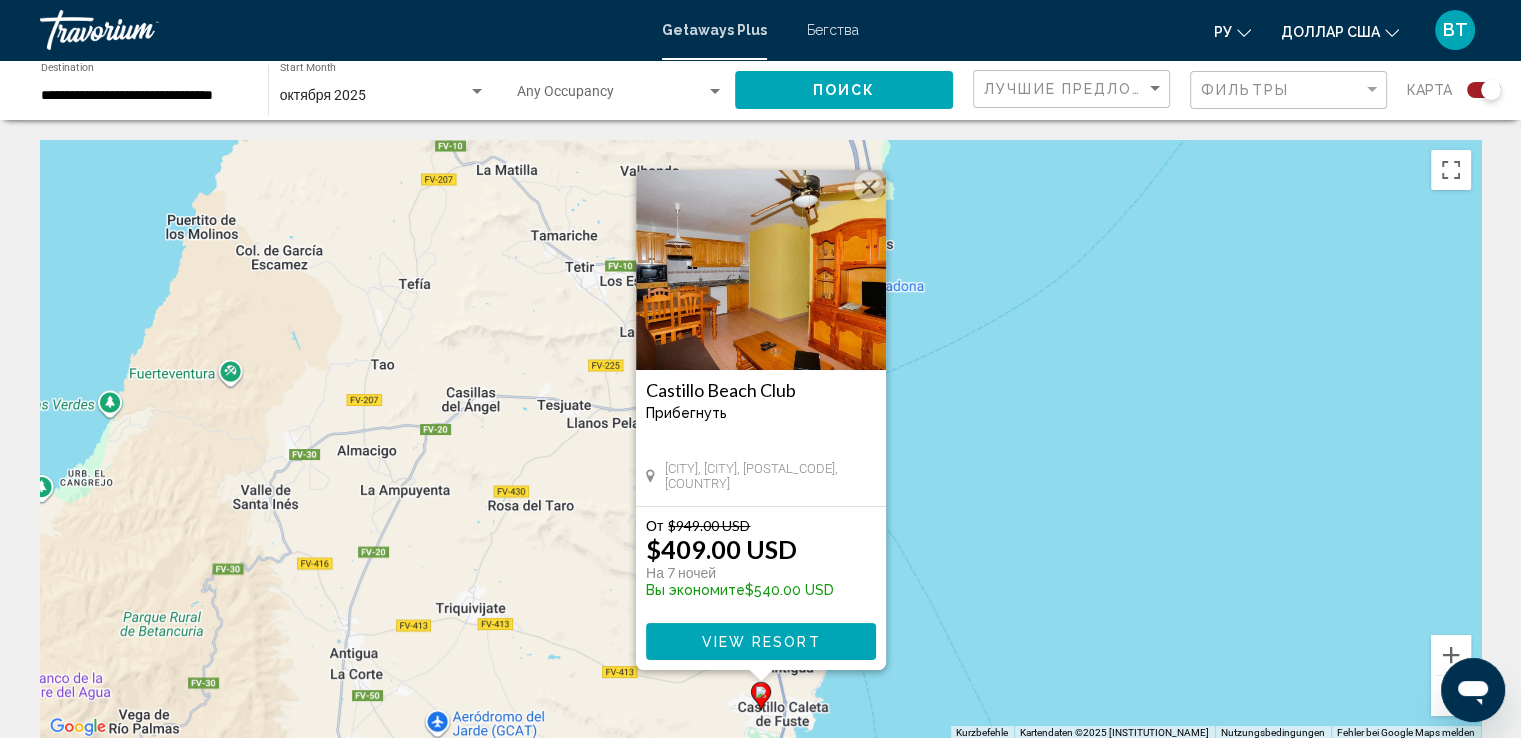 click on "View Resort" at bounding box center [760, 642] 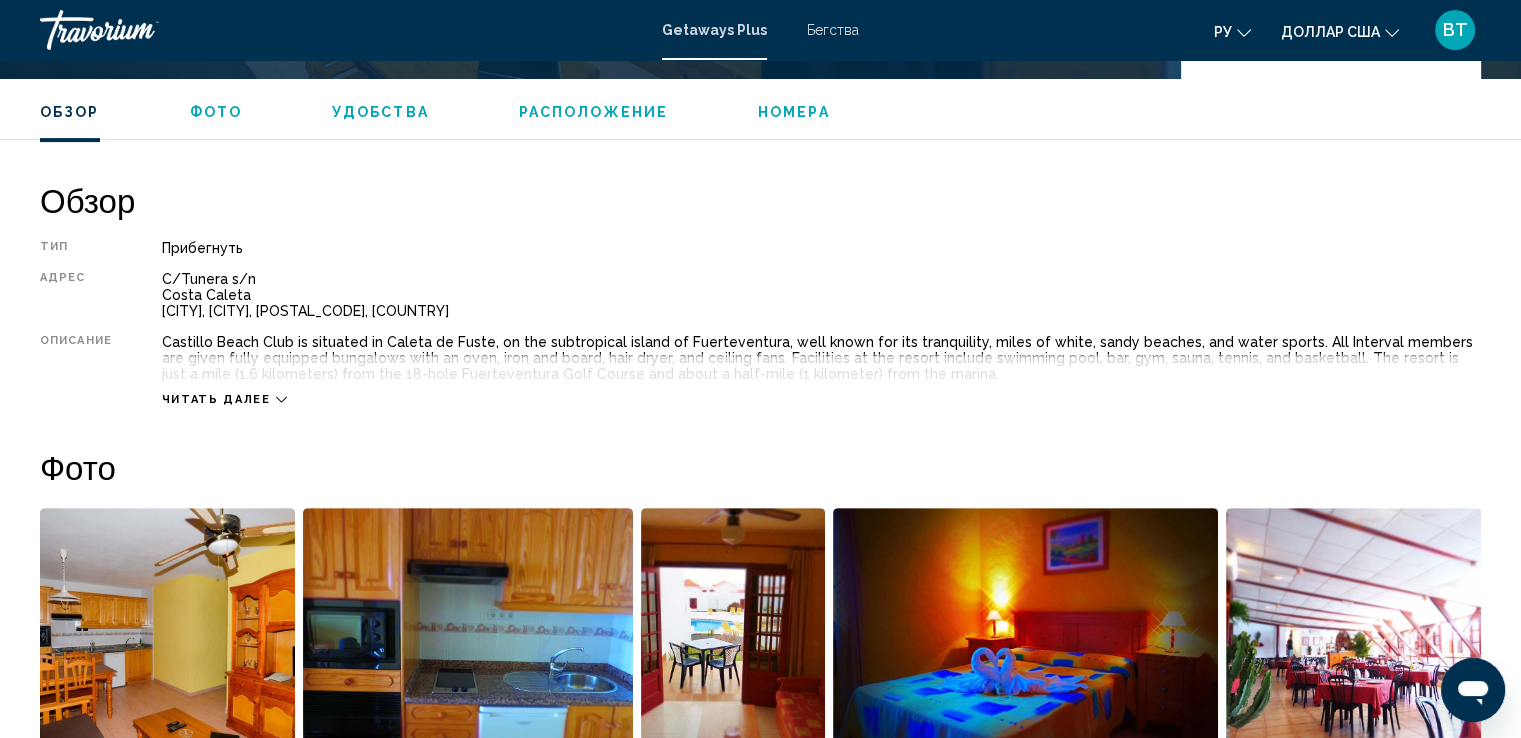 scroll, scrollTop: 700, scrollLeft: 0, axis: vertical 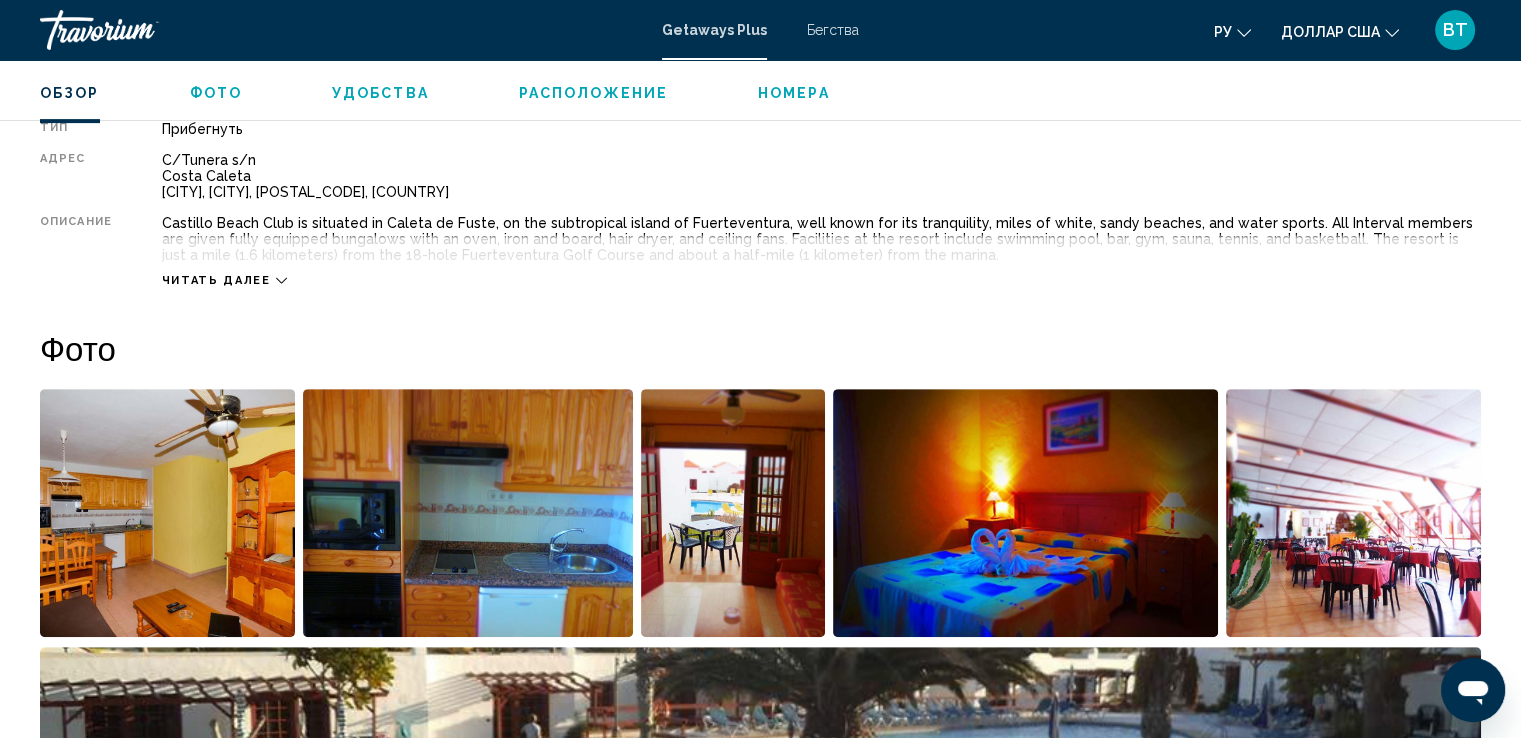 click at bounding box center (468, 513) 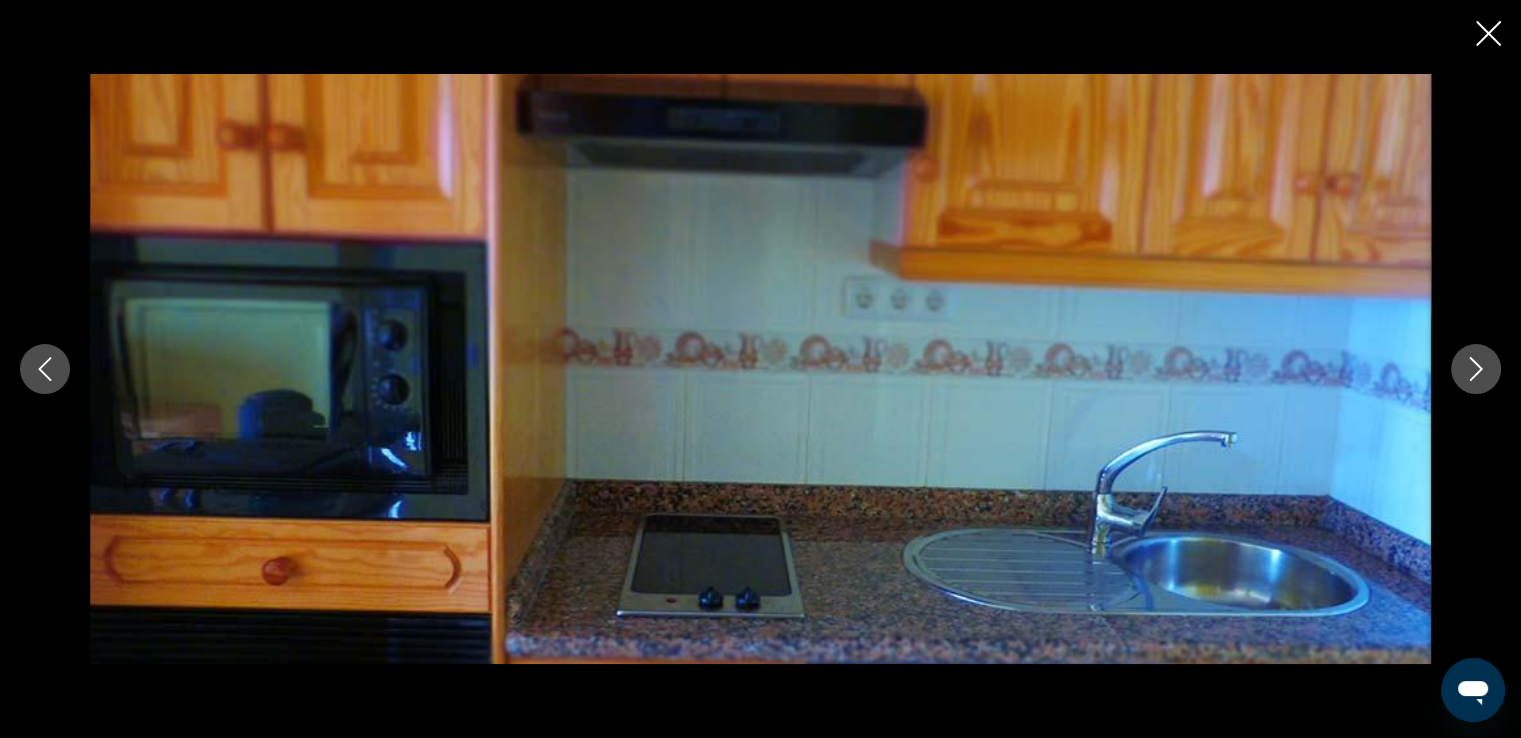 click 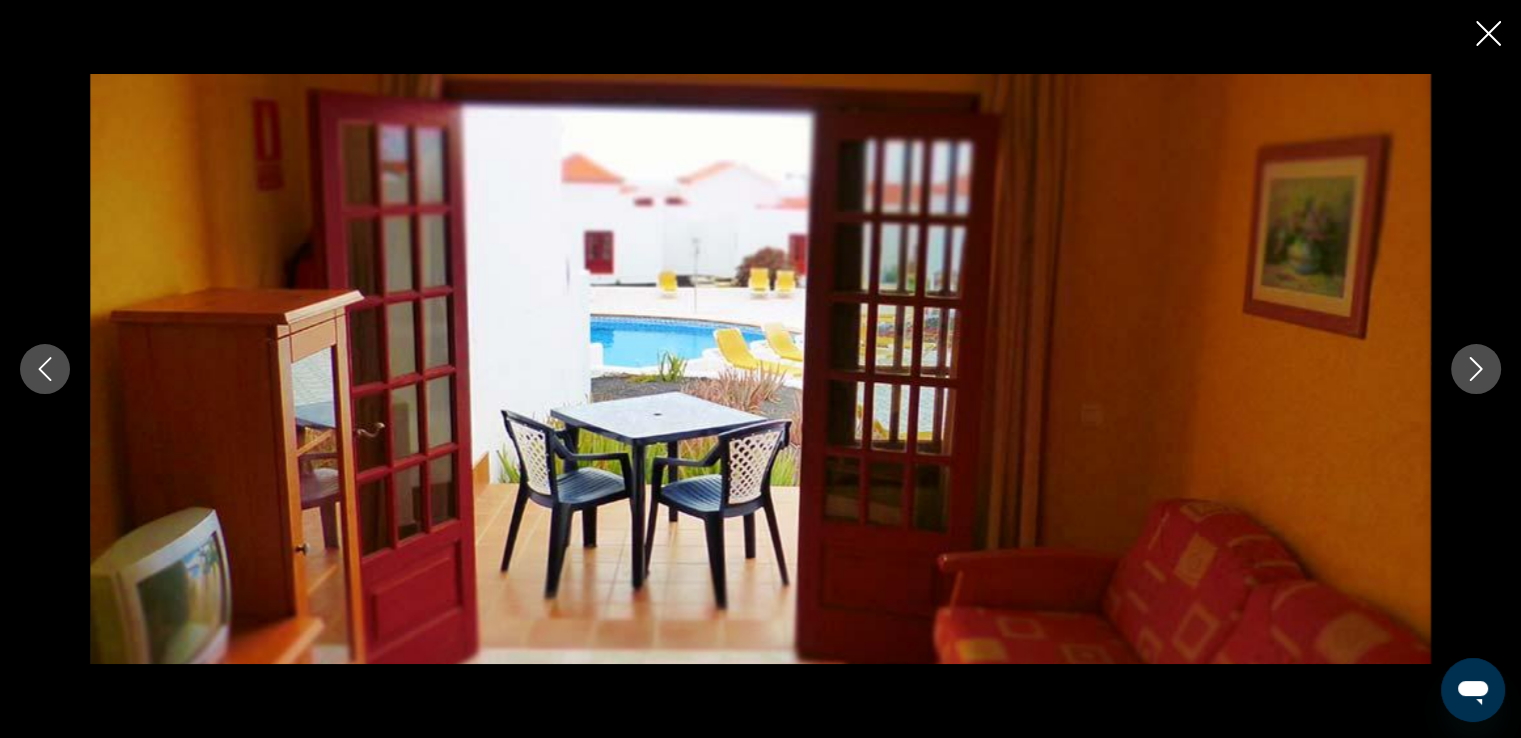 click 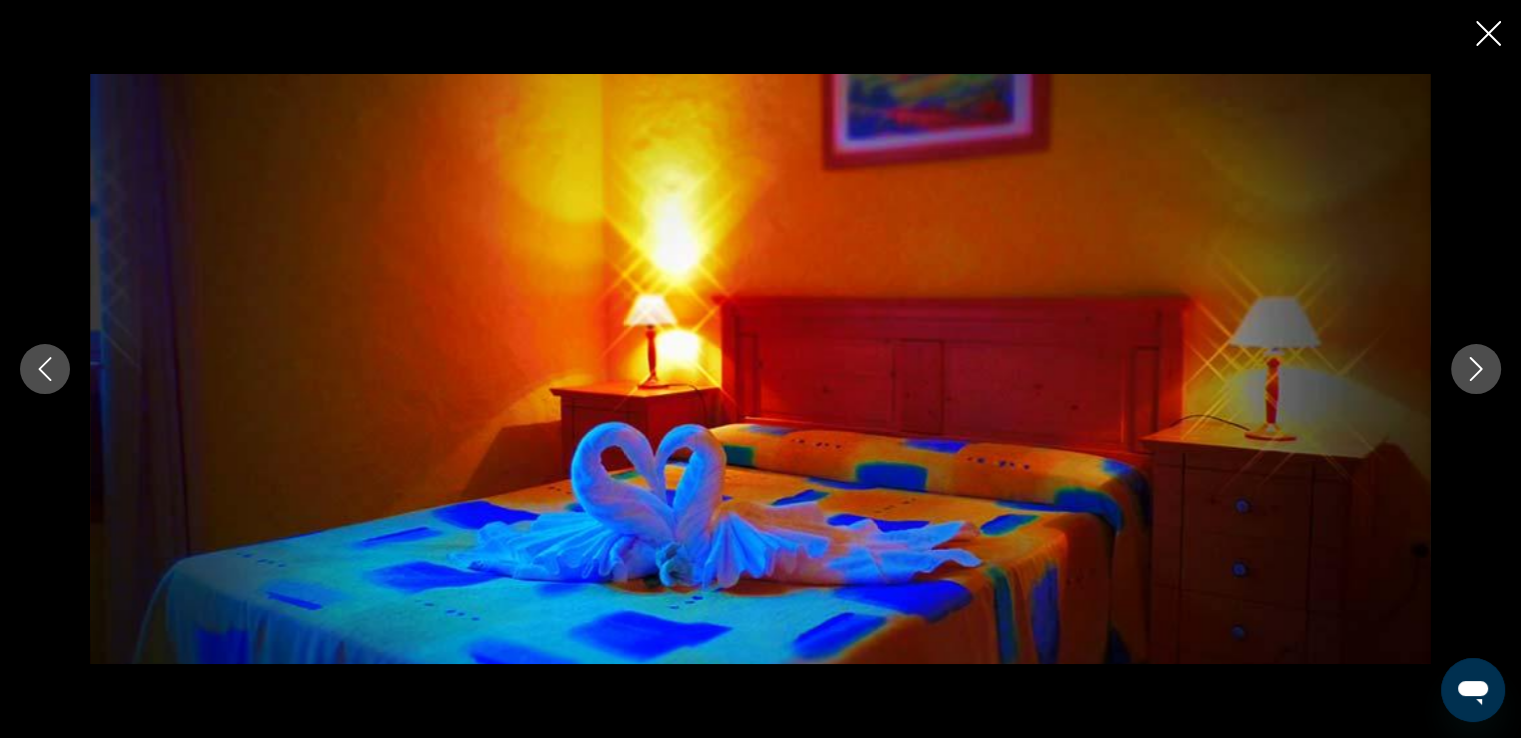 click 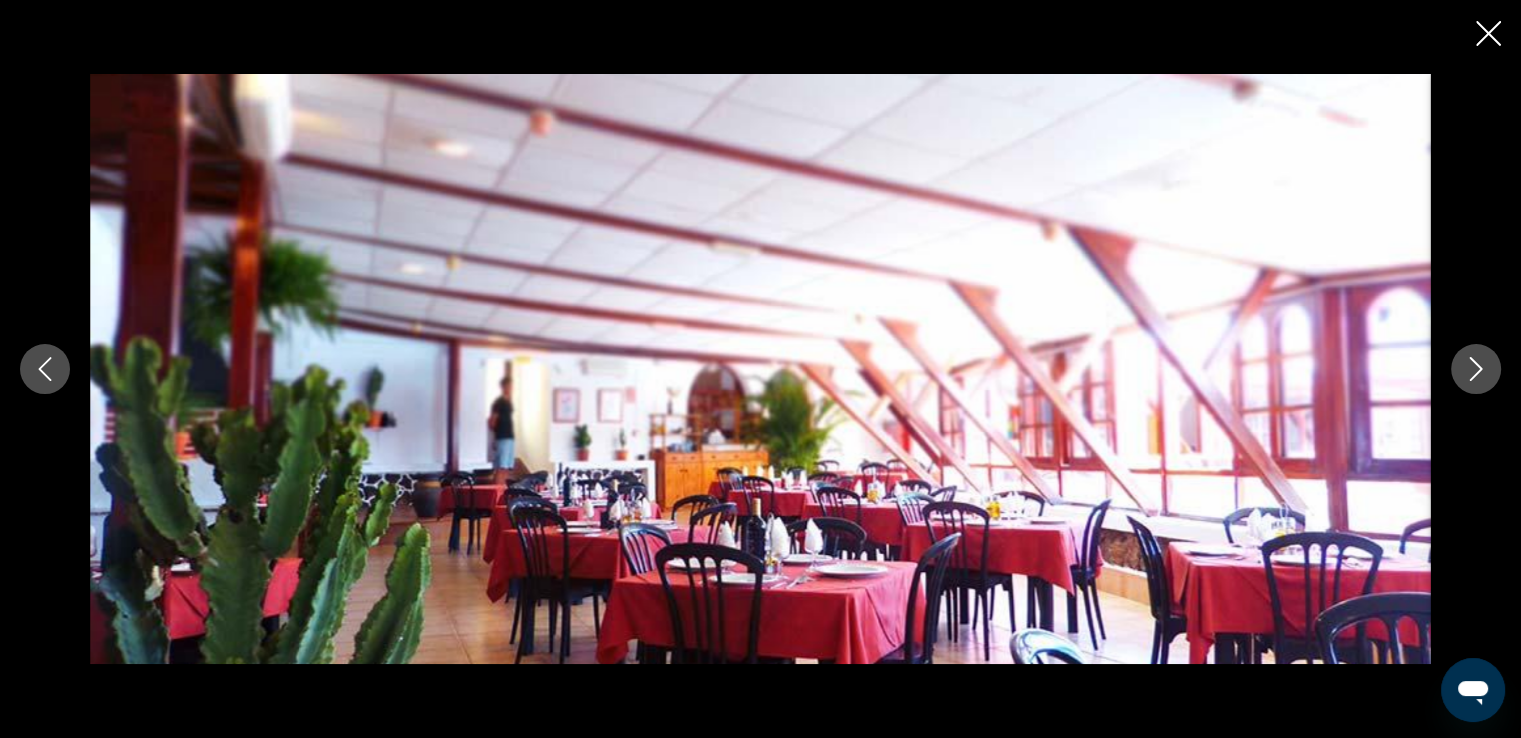 click 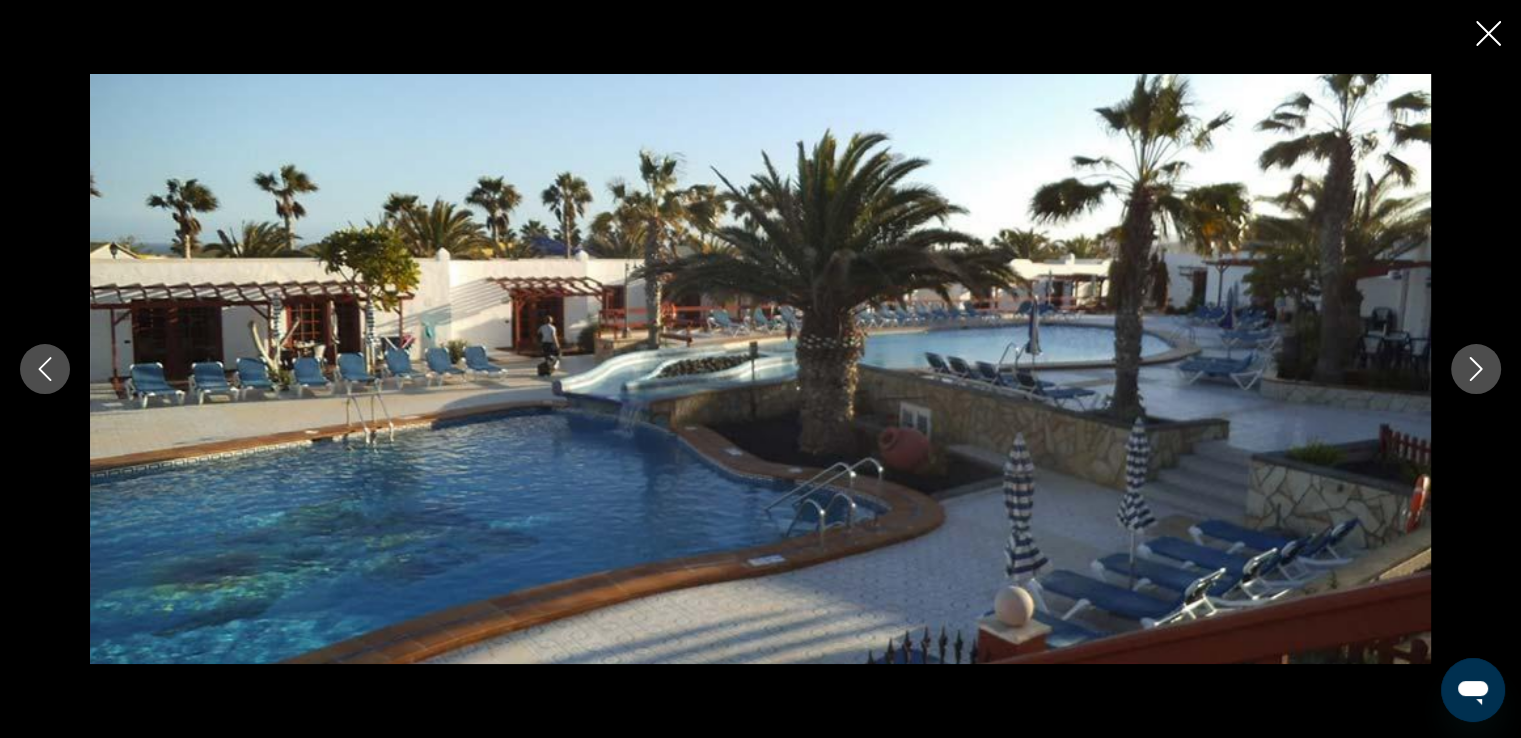 click 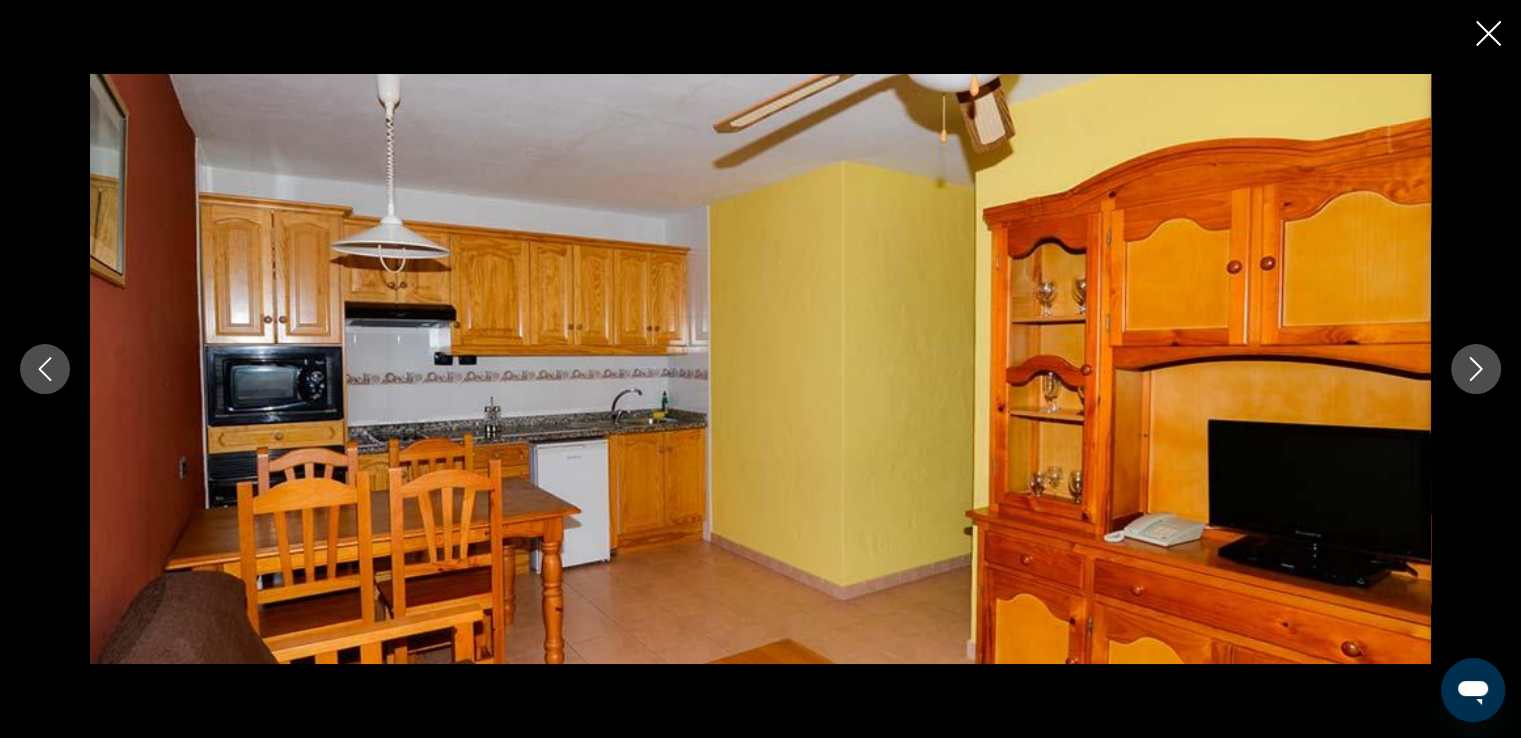 click 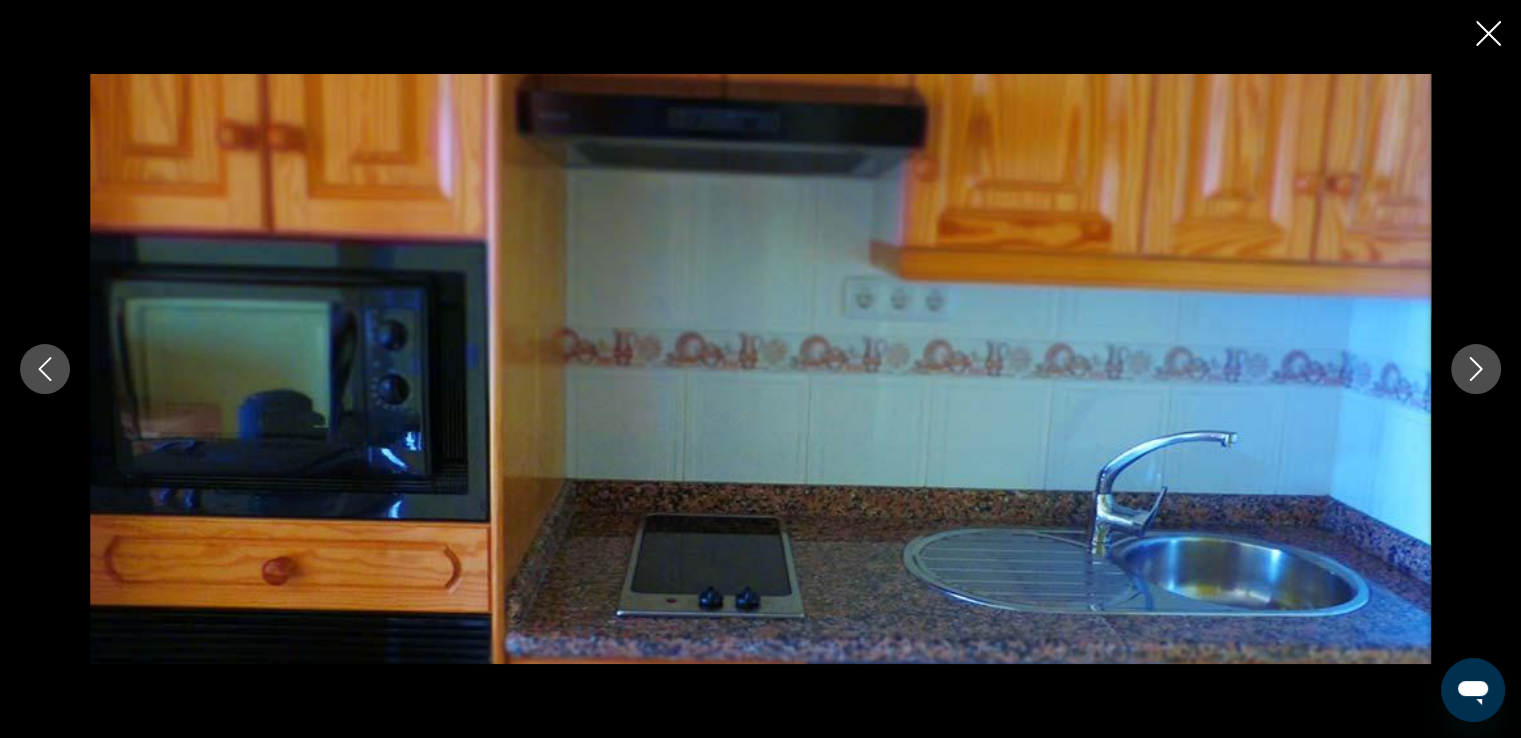 click 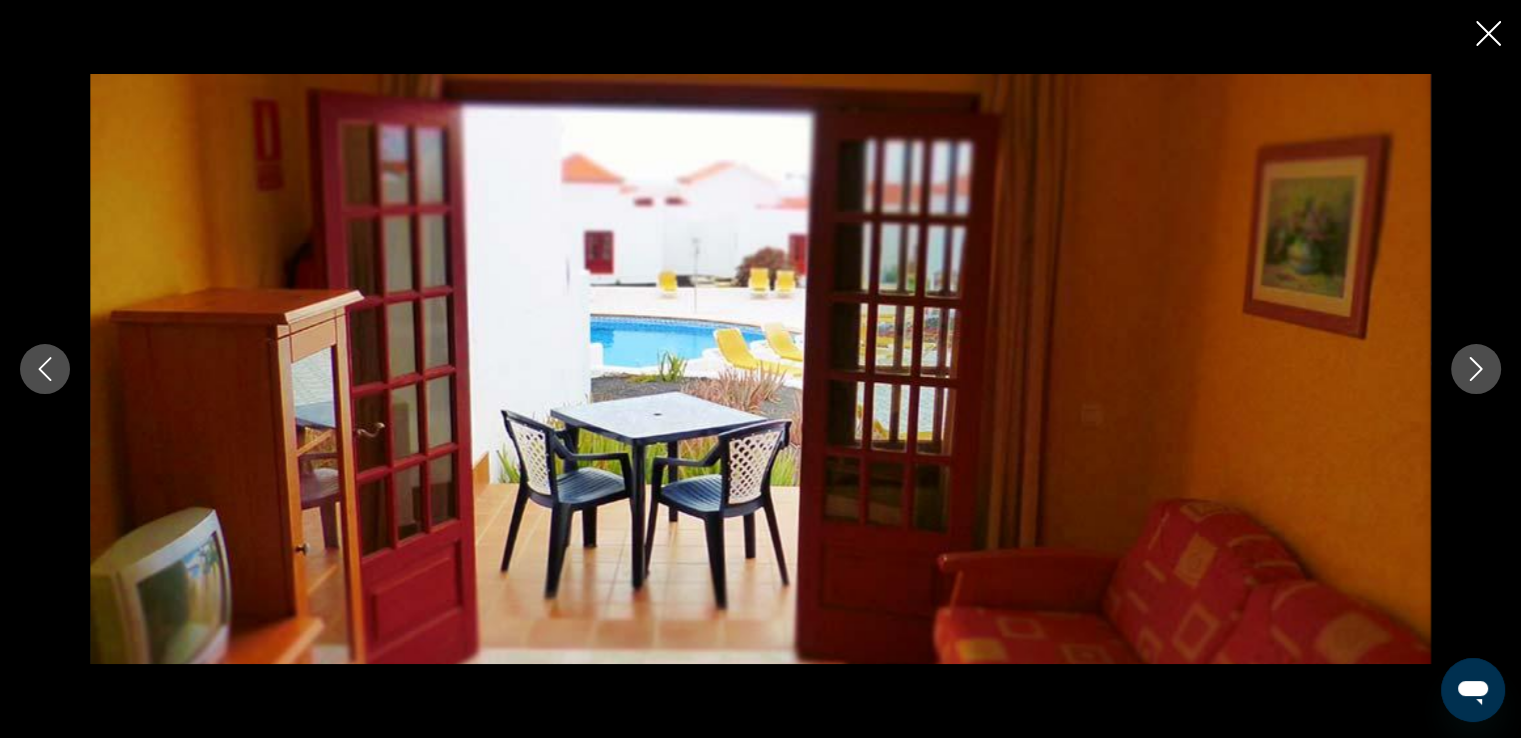 click 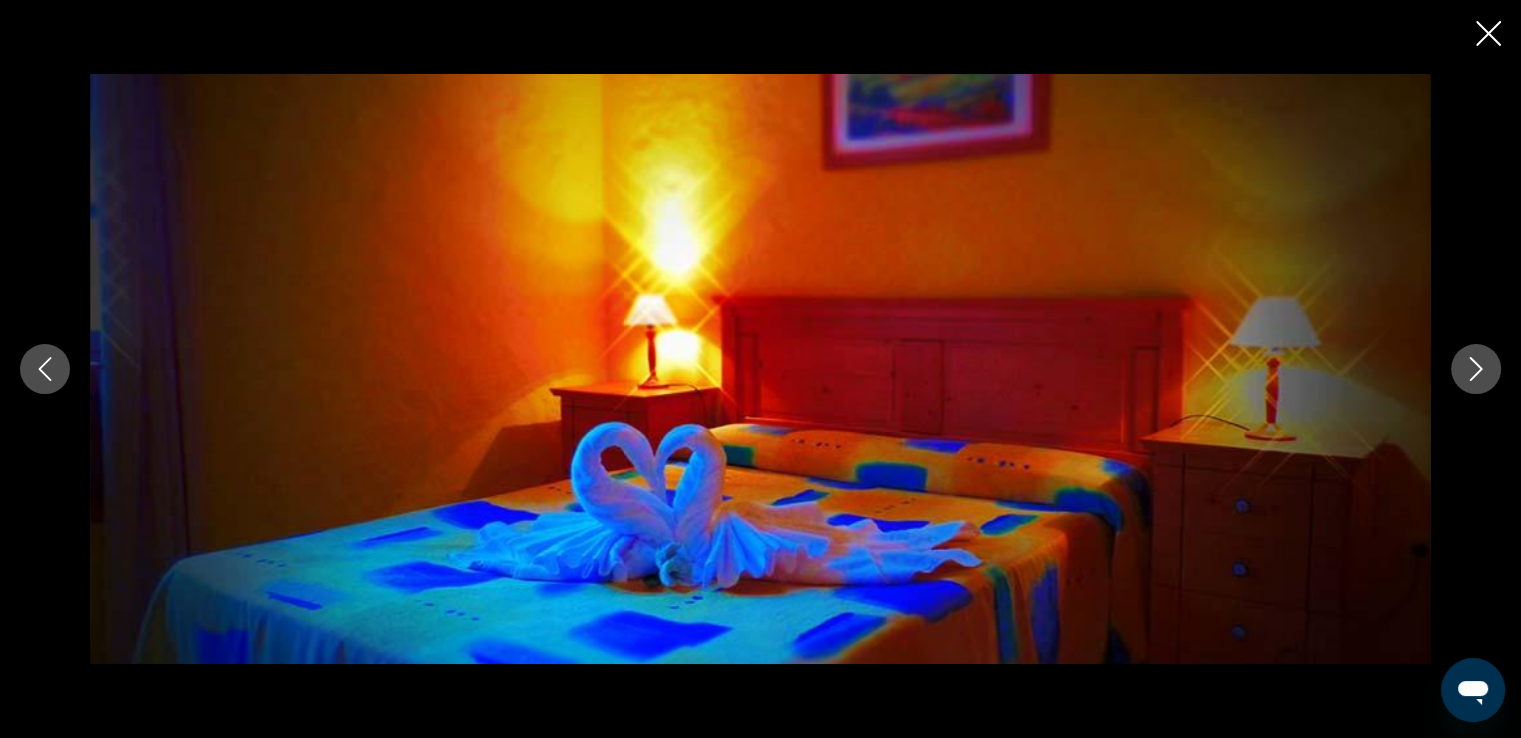 click 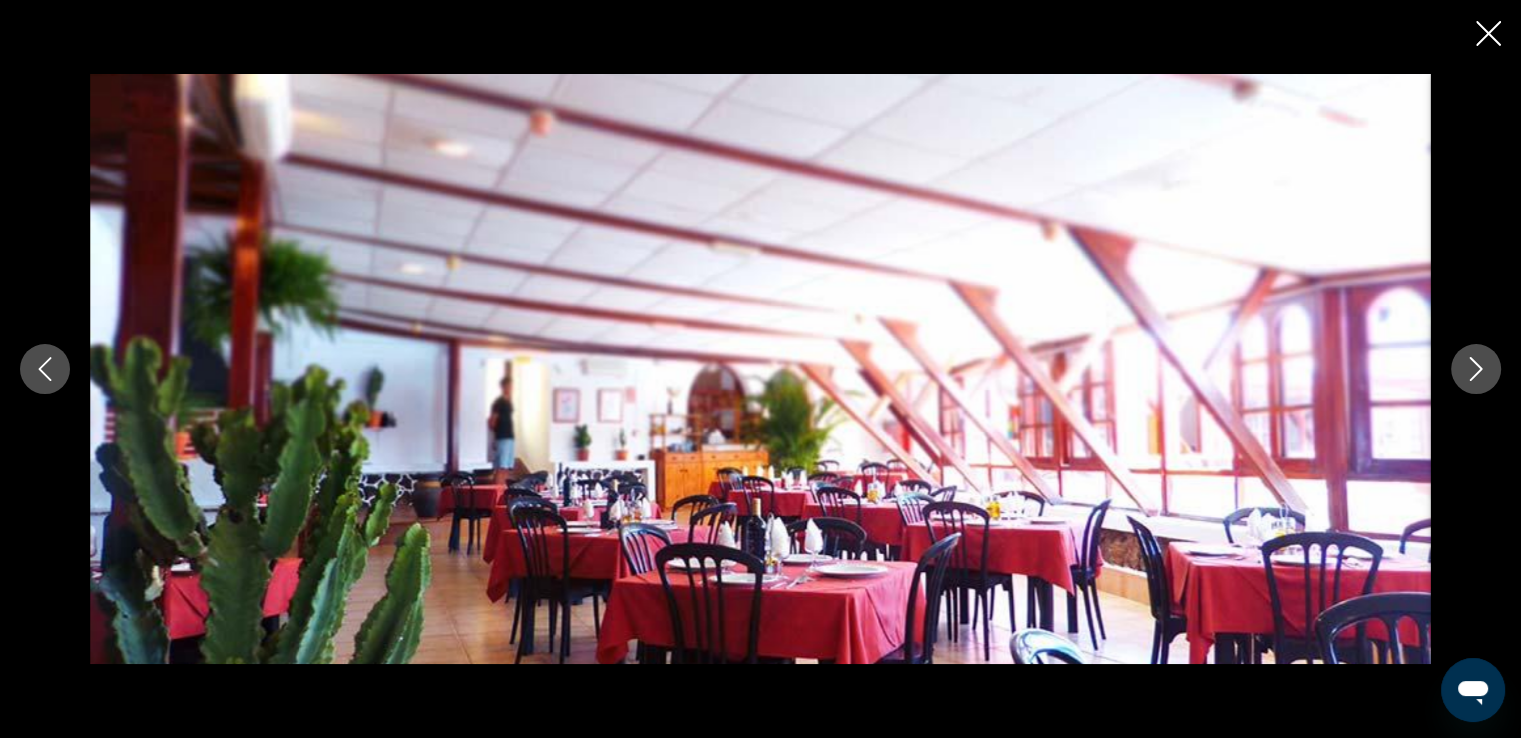 click 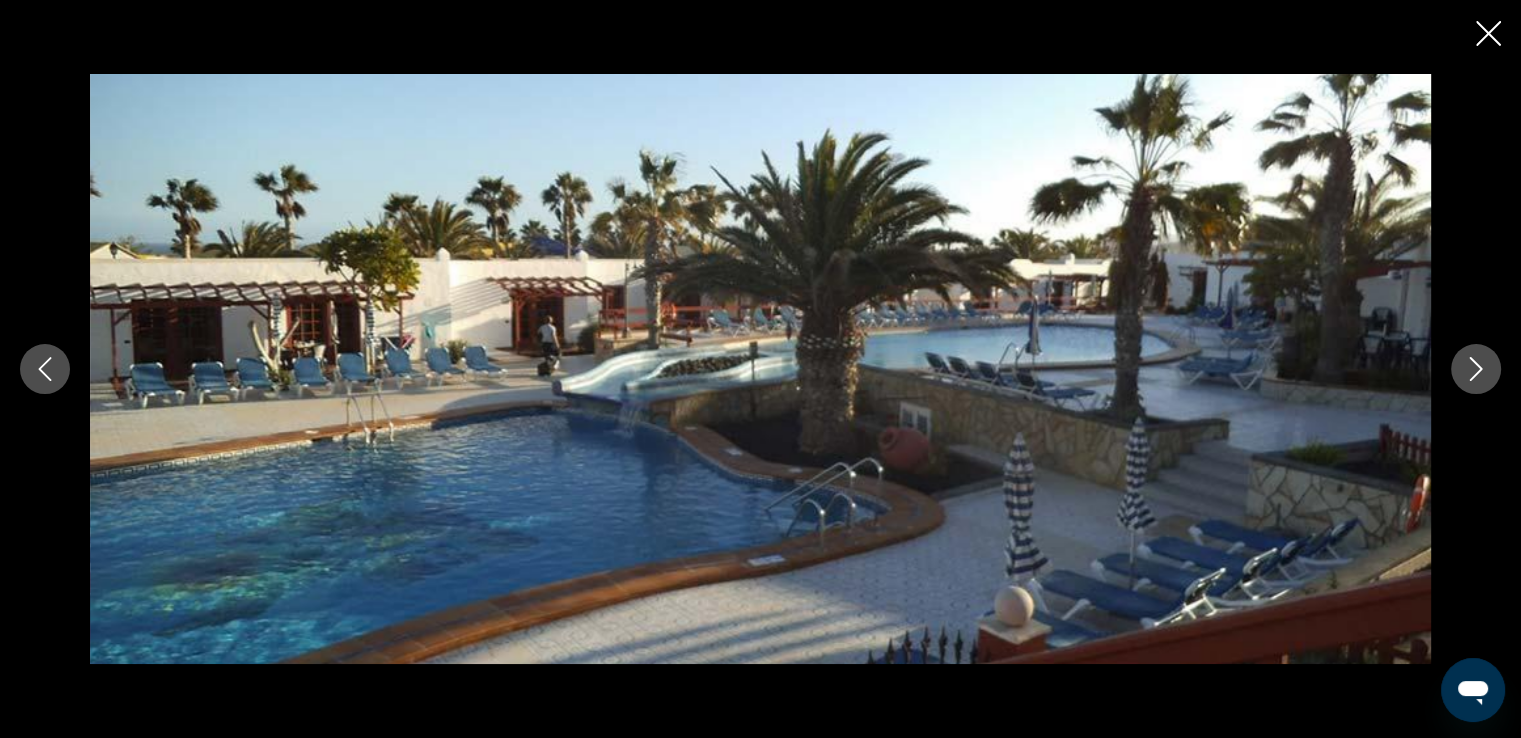 click 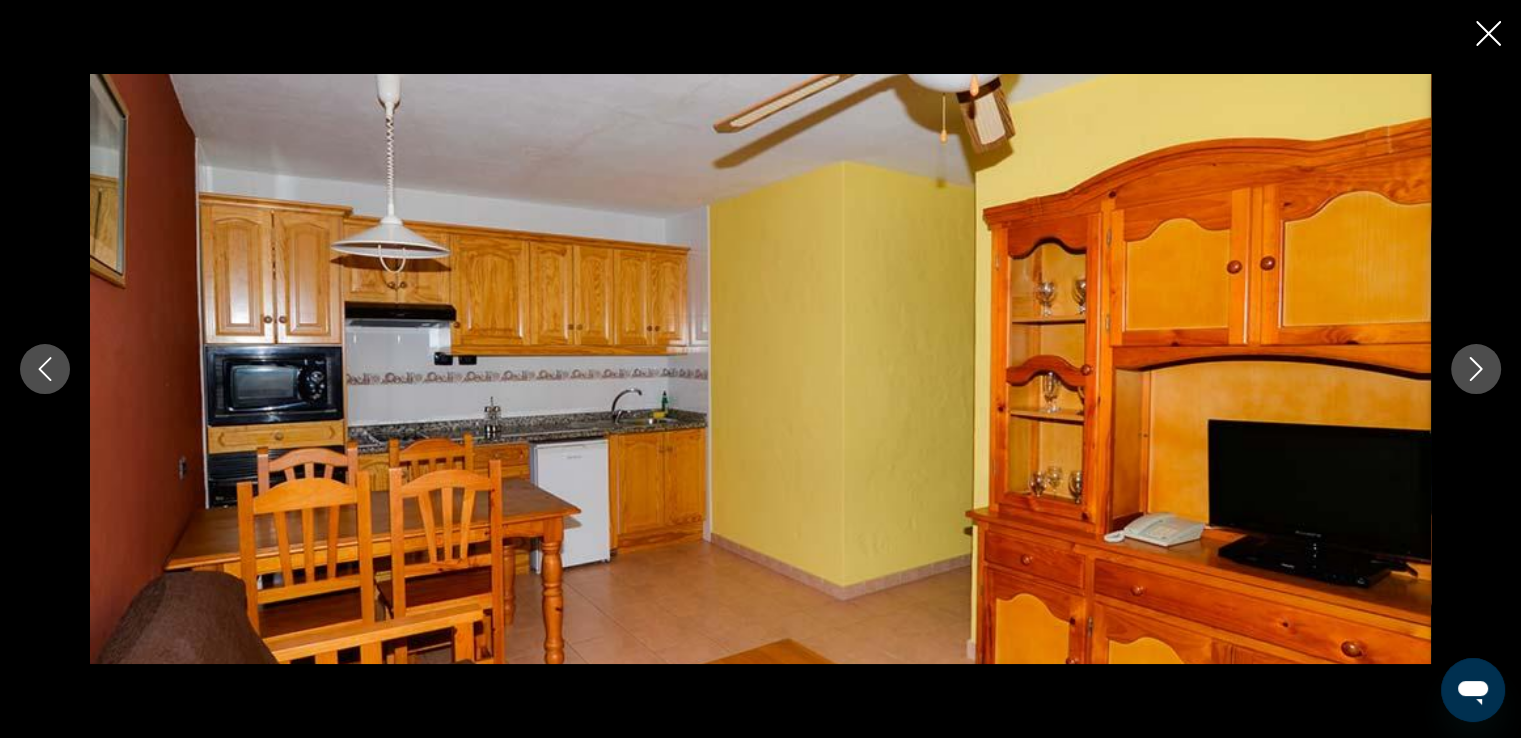 click 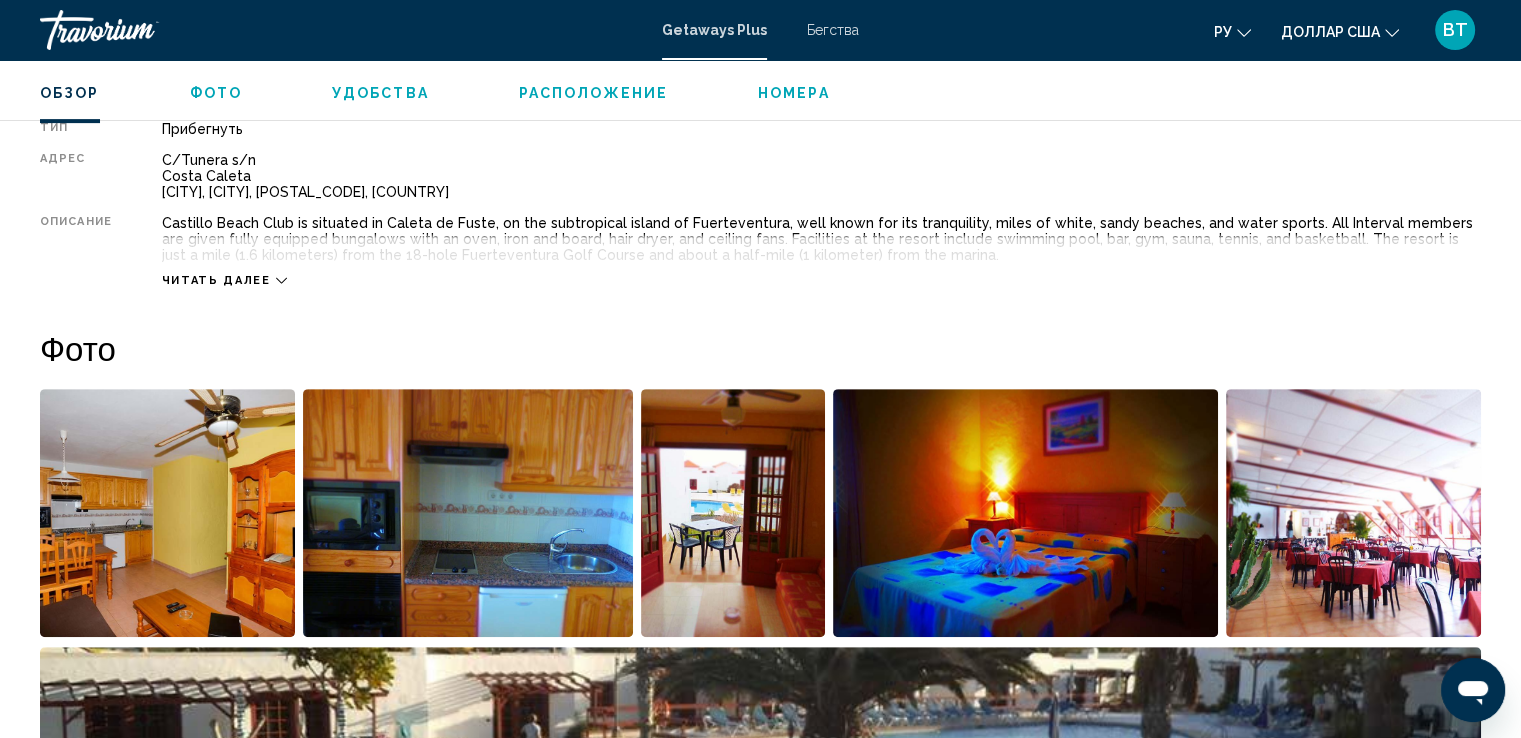 click 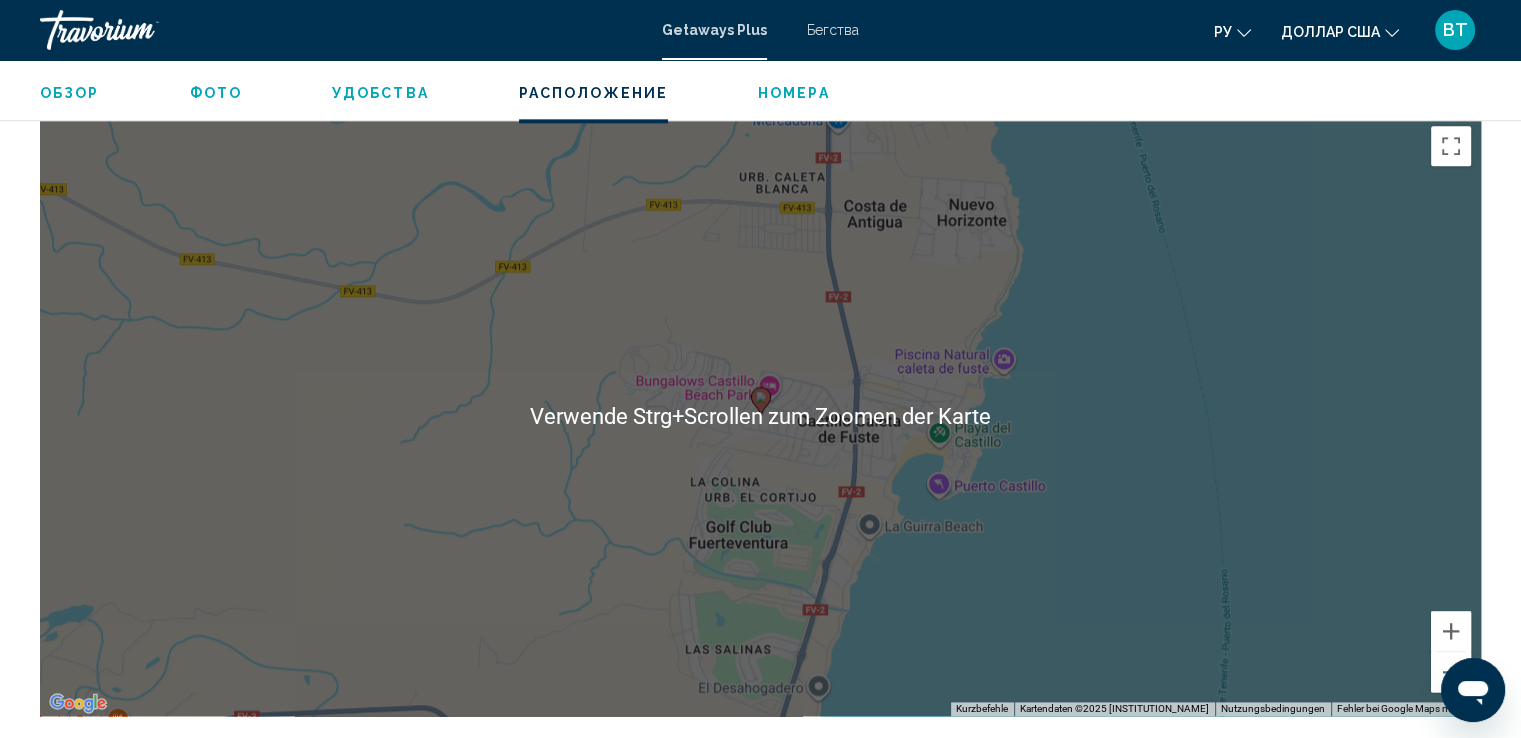 scroll, scrollTop: 2600, scrollLeft: 0, axis: vertical 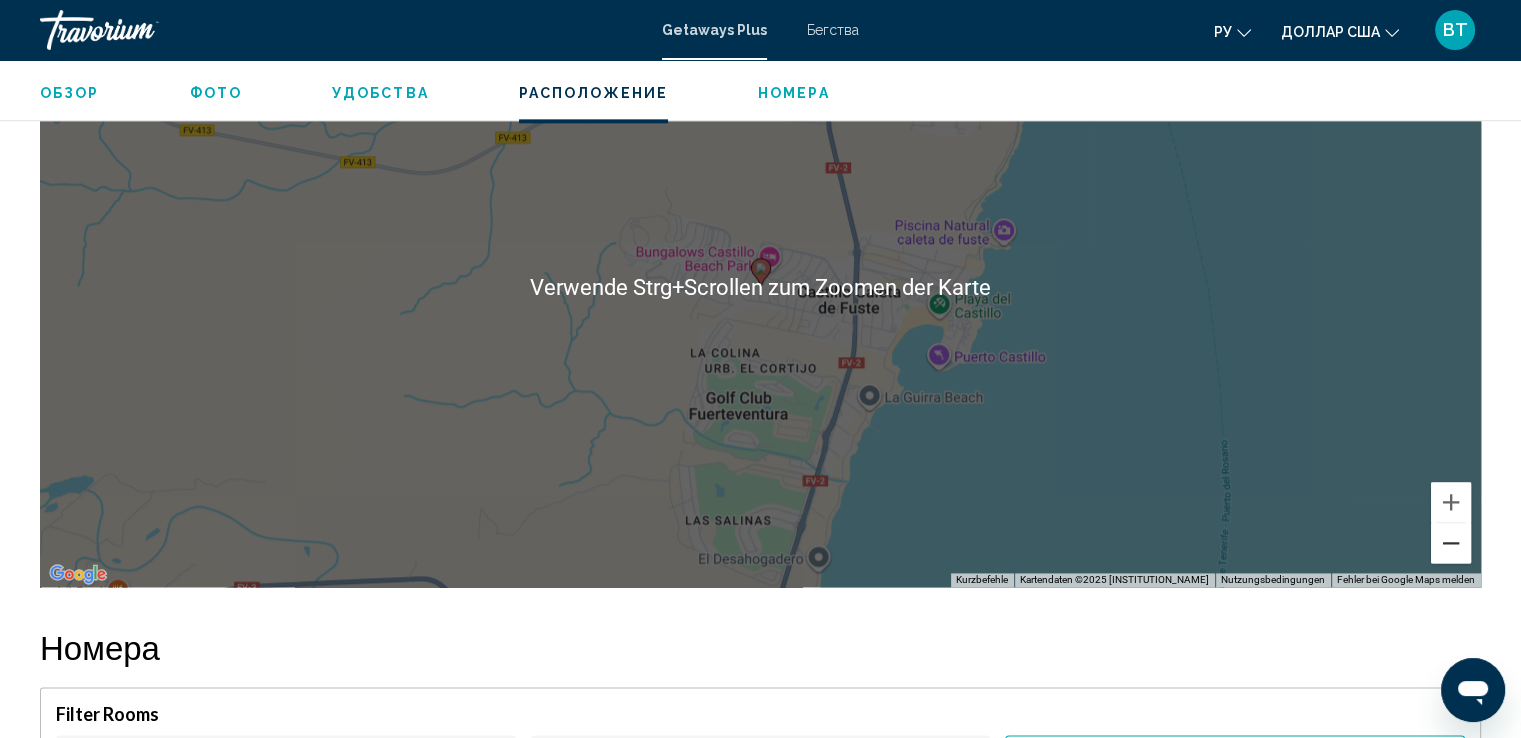 click at bounding box center (1451, 543) 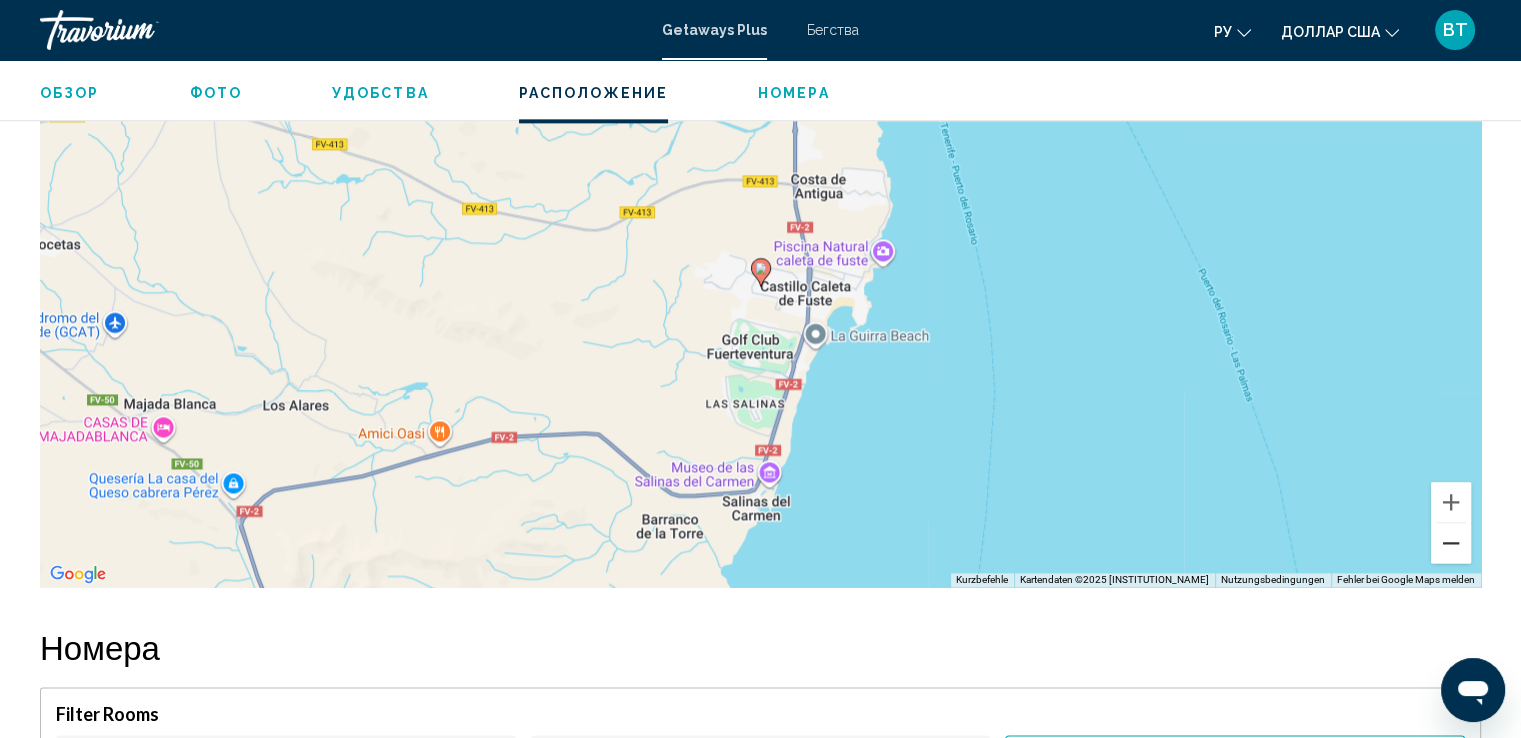 click at bounding box center [1451, 543] 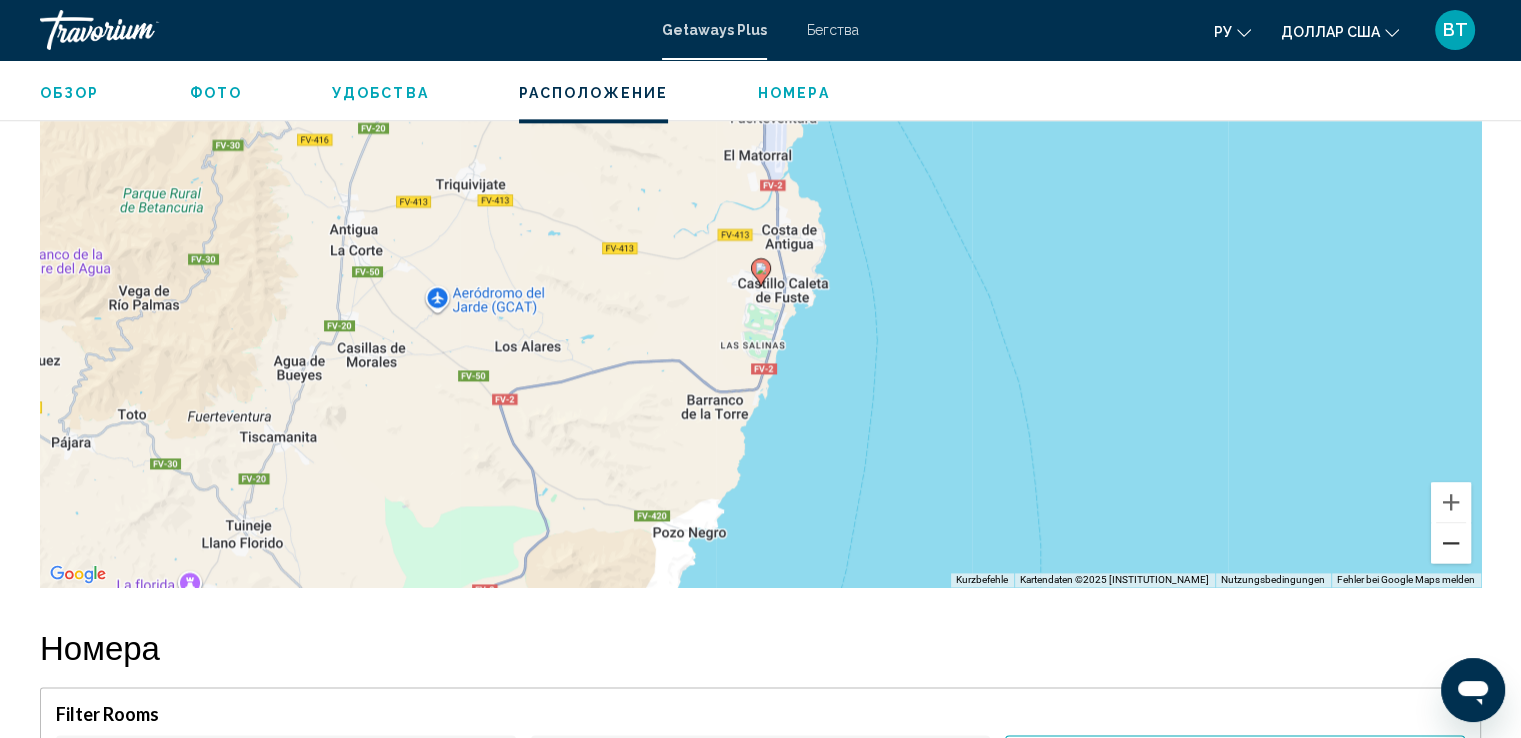 click at bounding box center (1451, 543) 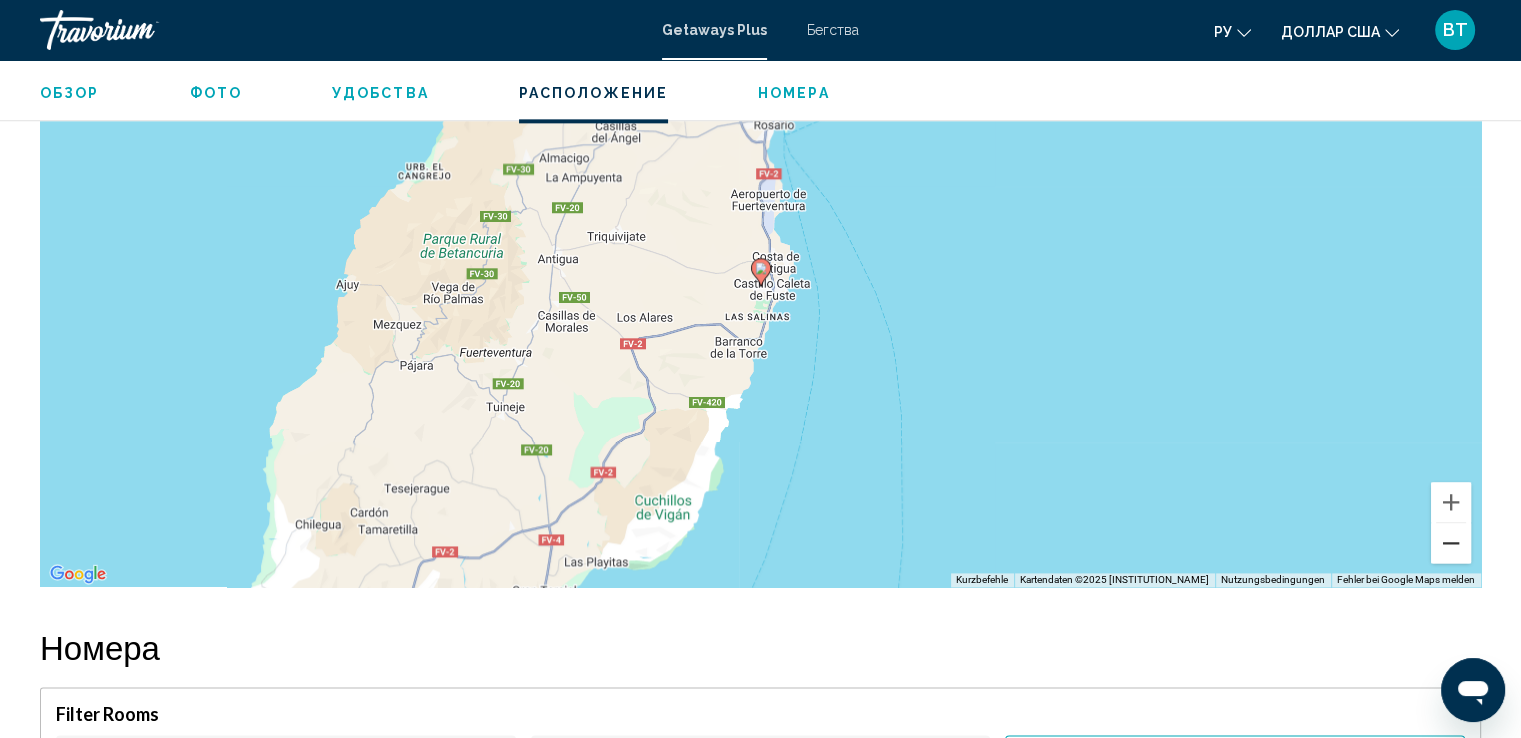 click at bounding box center [1451, 543] 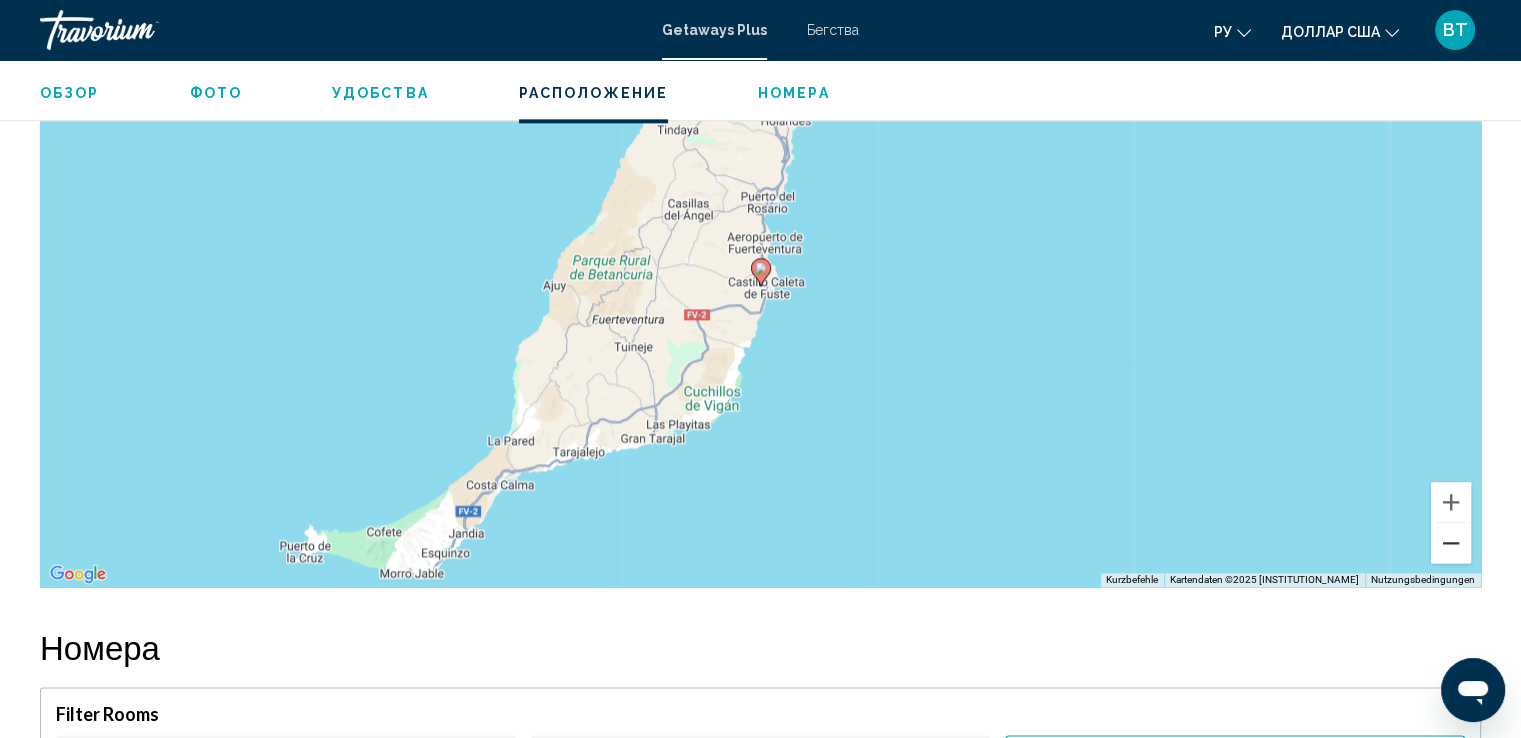 click at bounding box center (1451, 543) 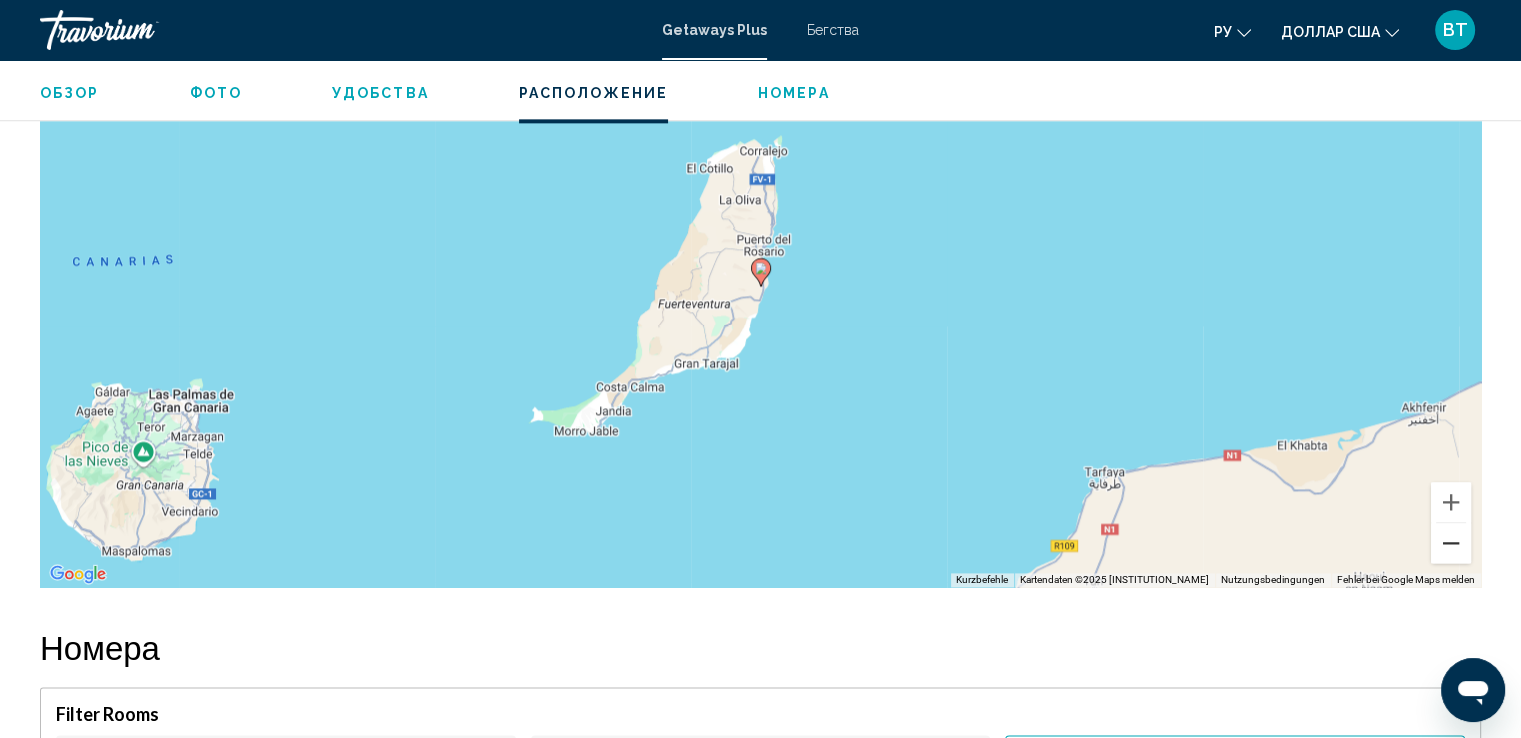 click at bounding box center [1451, 543] 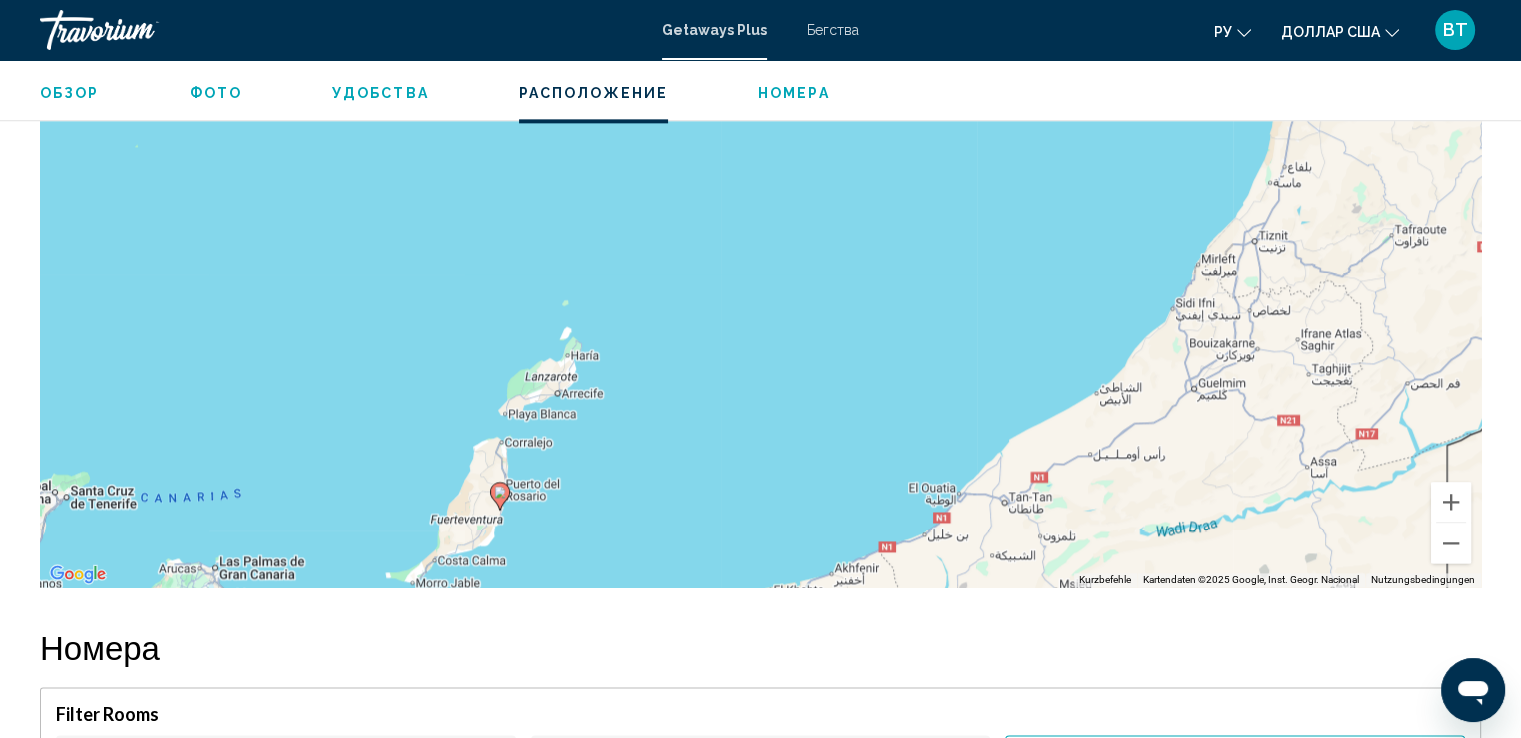 drag, startPoint x: 878, startPoint y: 263, endPoint x: 568, endPoint y: 459, distance: 366.76422 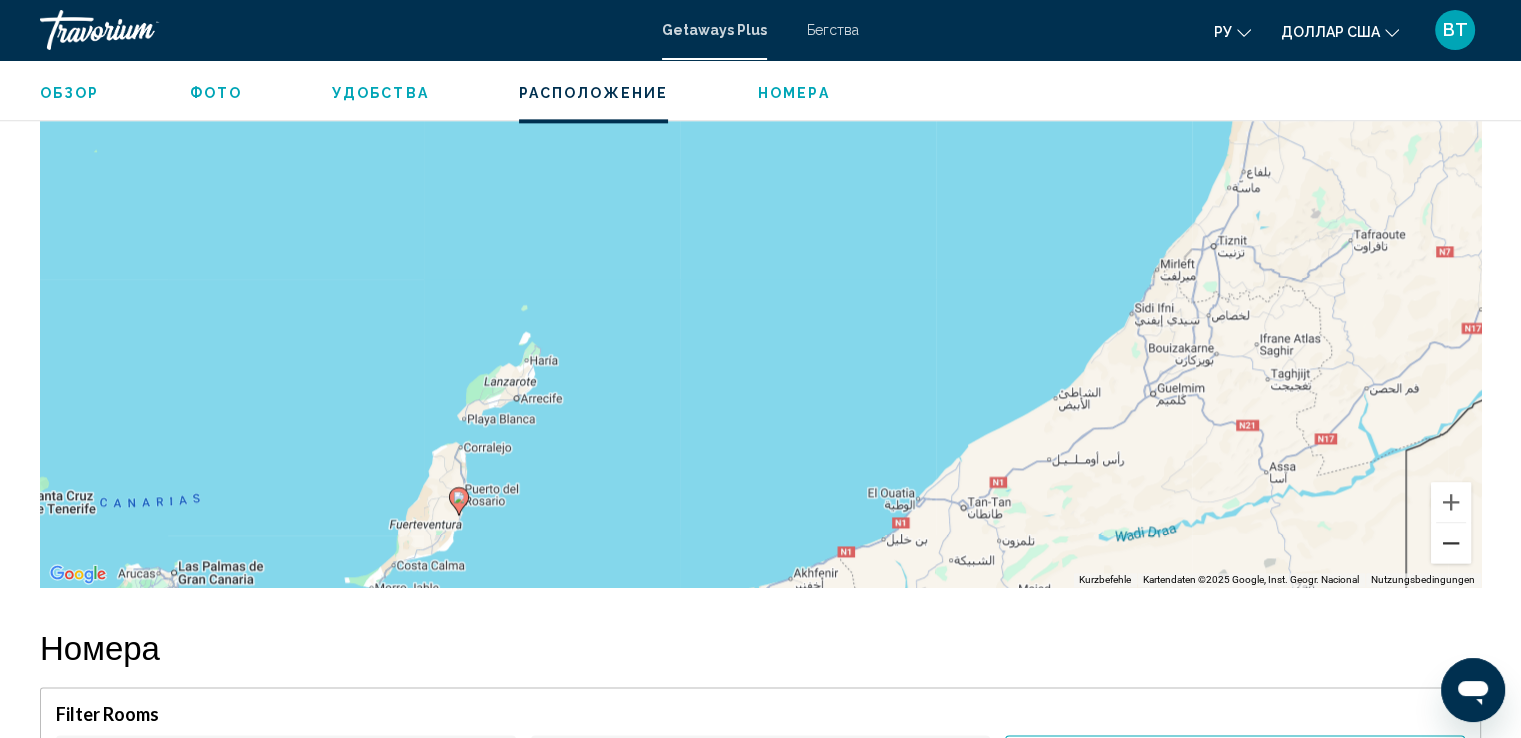 click at bounding box center (1451, 543) 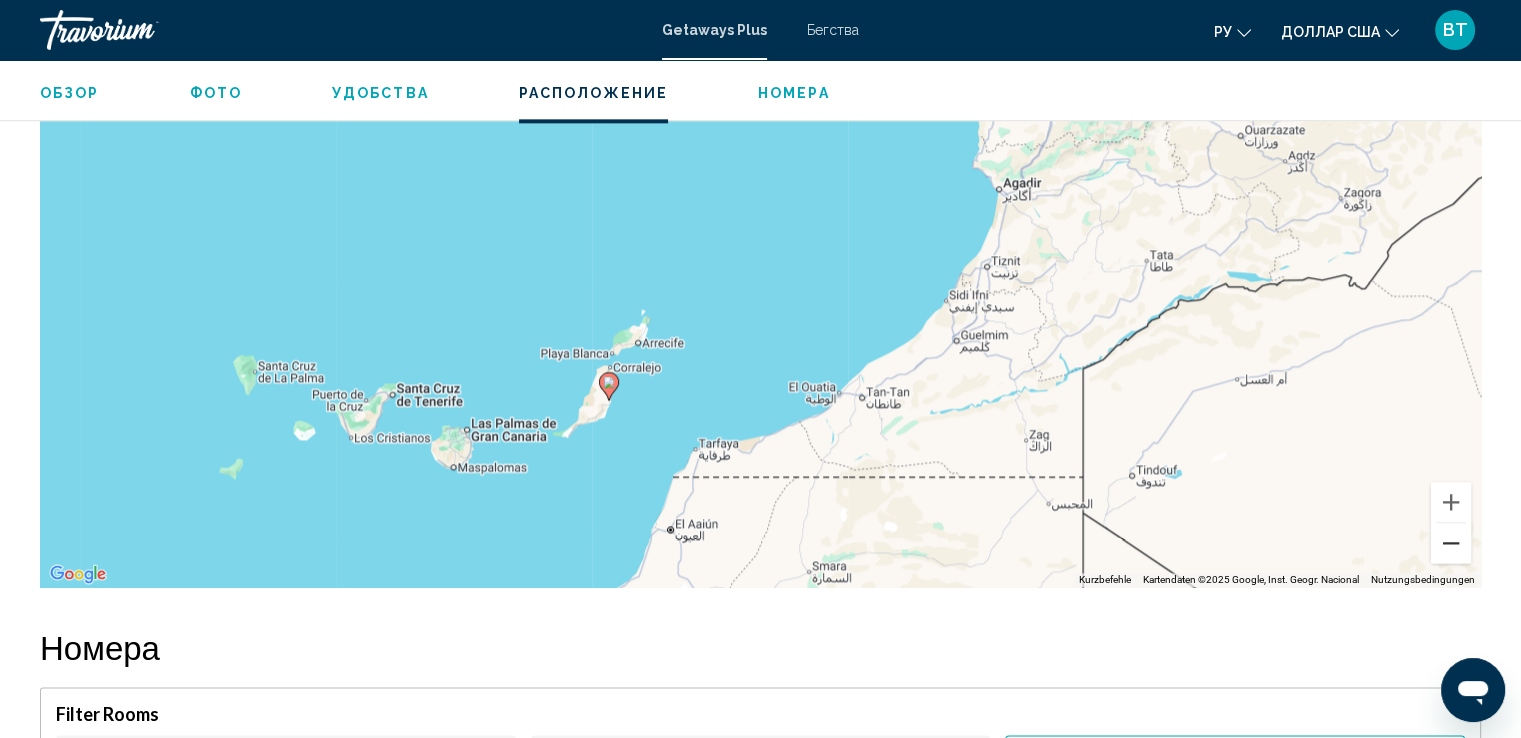 click at bounding box center [1451, 543] 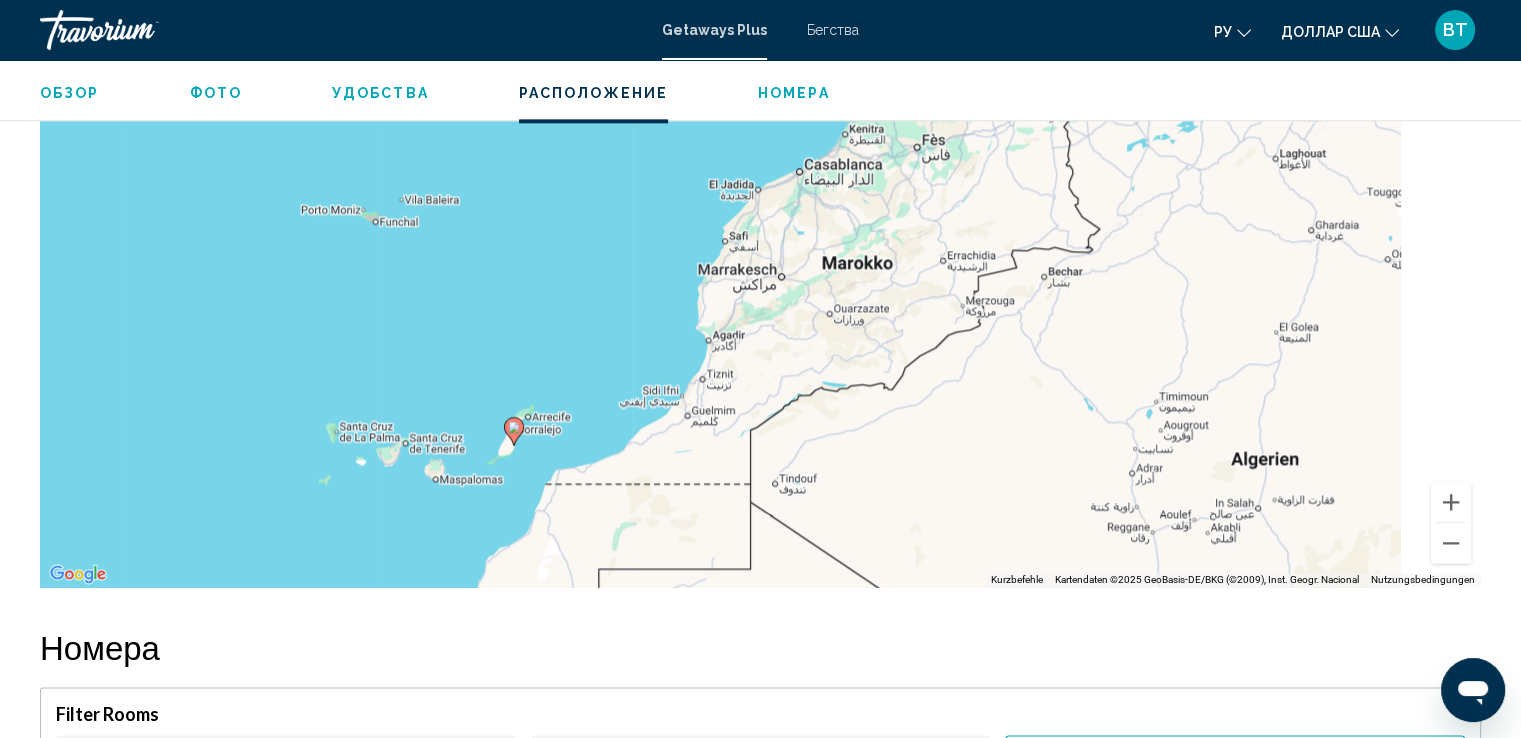 drag, startPoint x: 1104, startPoint y: 309, endPoint x: 841, endPoint y: 467, distance: 306.811 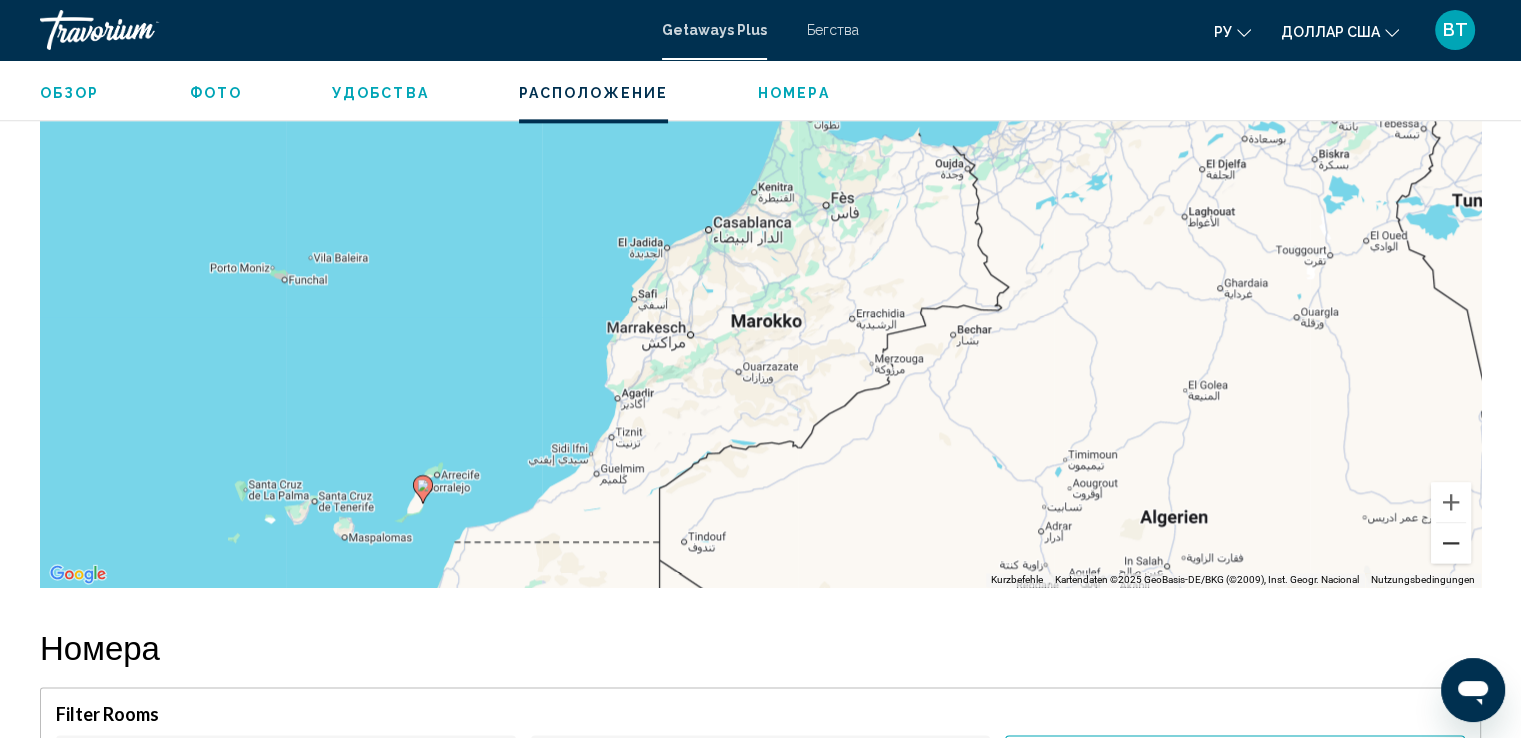 click at bounding box center [1451, 543] 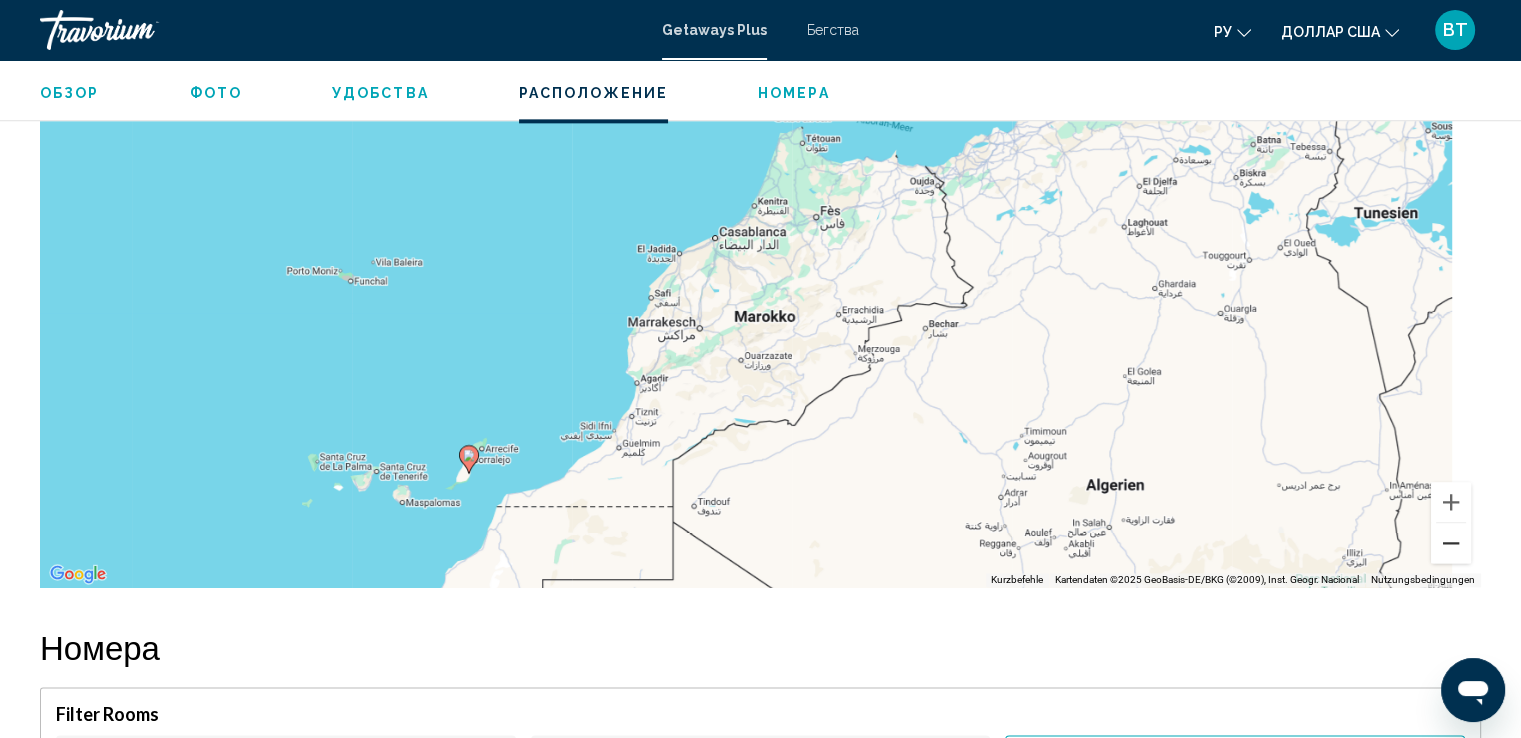 click at bounding box center (1451, 543) 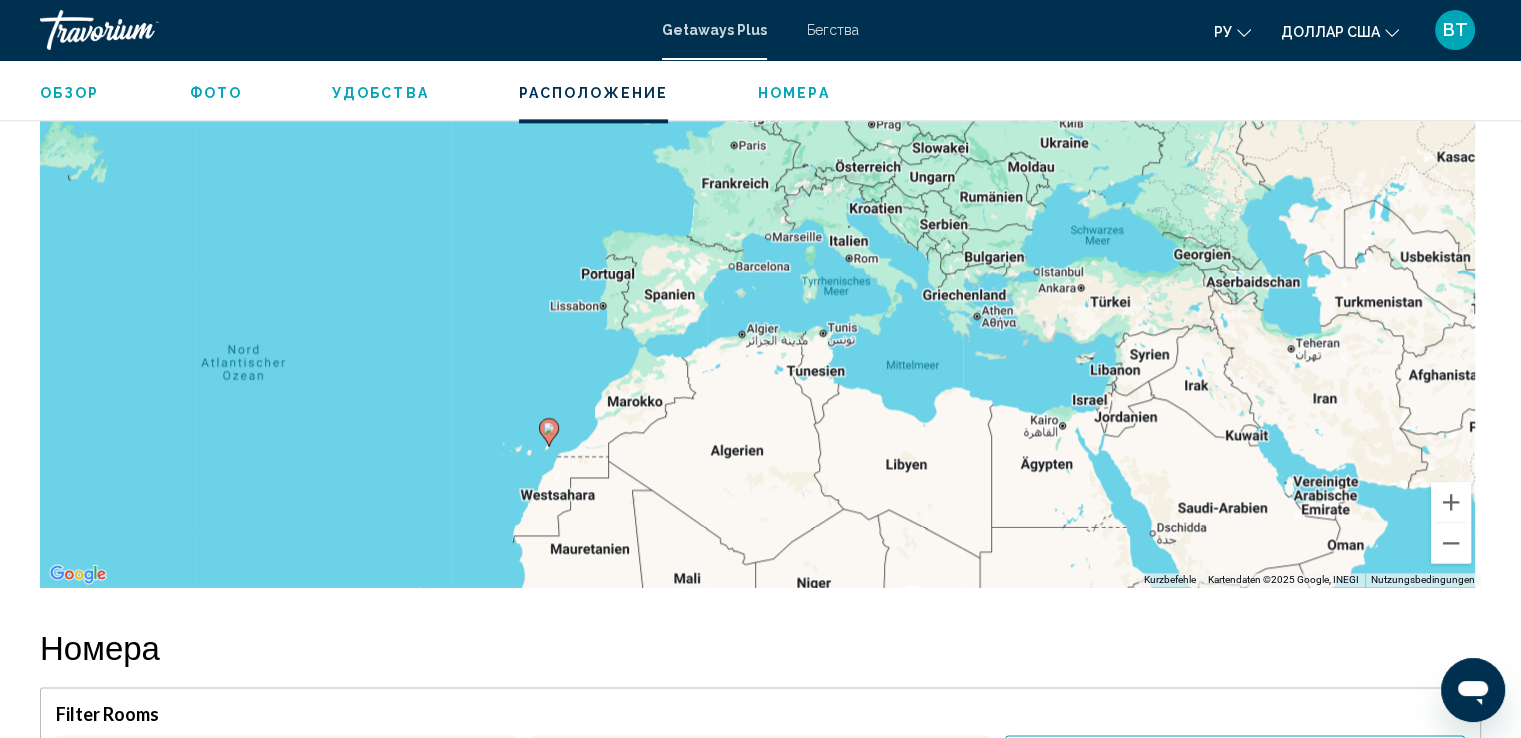 drag, startPoint x: 989, startPoint y: 345, endPoint x: 851, endPoint y: 458, distance: 178.36198 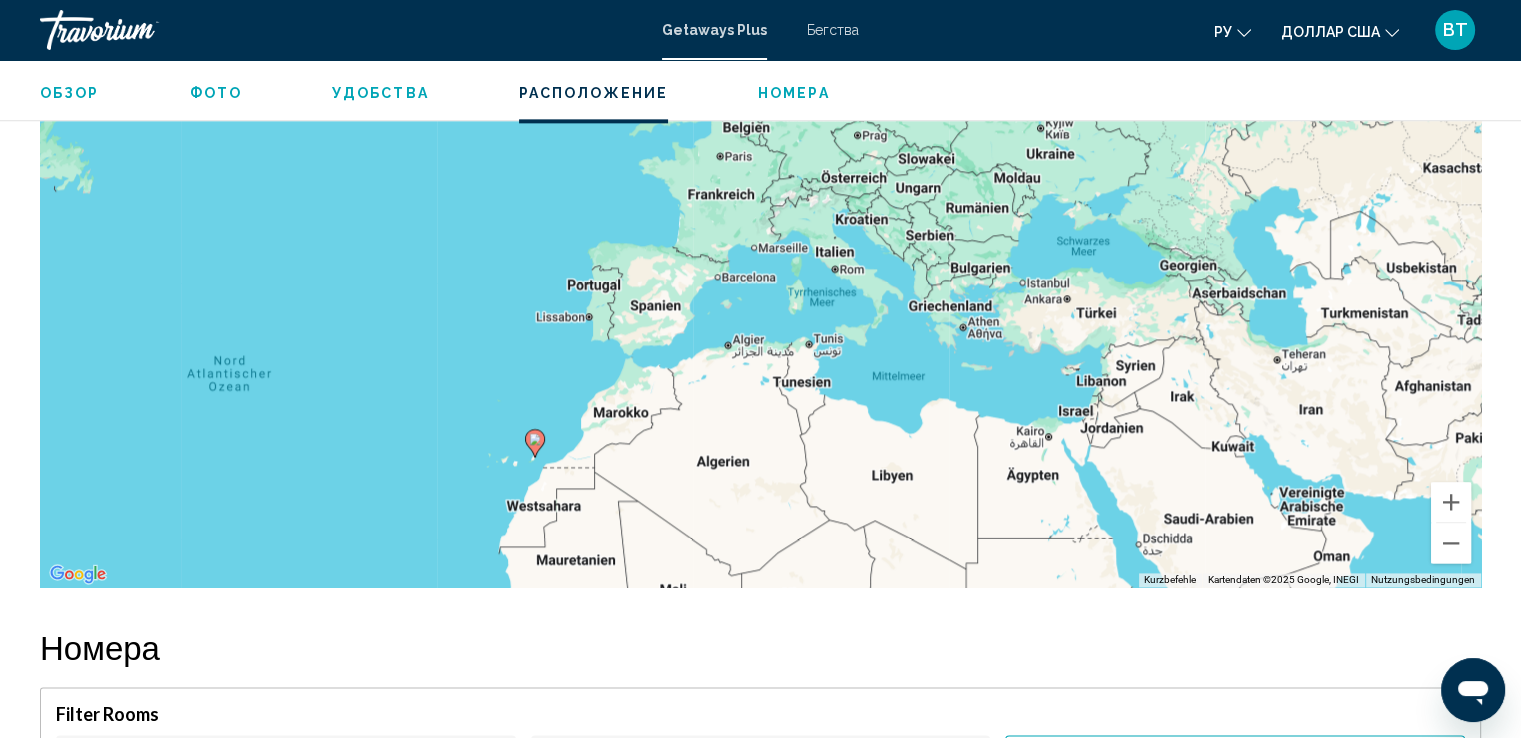 click on "Обзор" at bounding box center [70, 93] 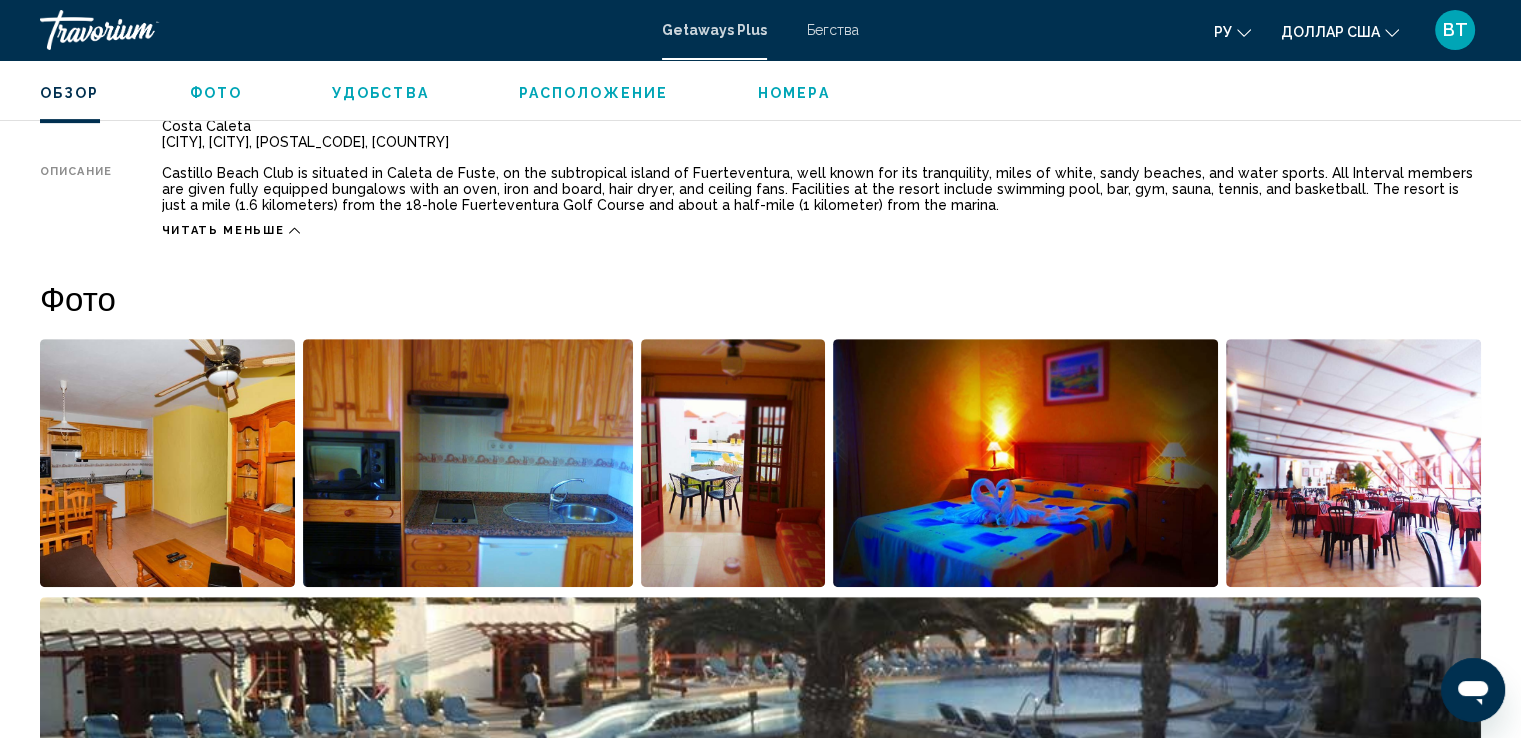 scroll, scrollTop: 640, scrollLeft: 0, axis: vertical 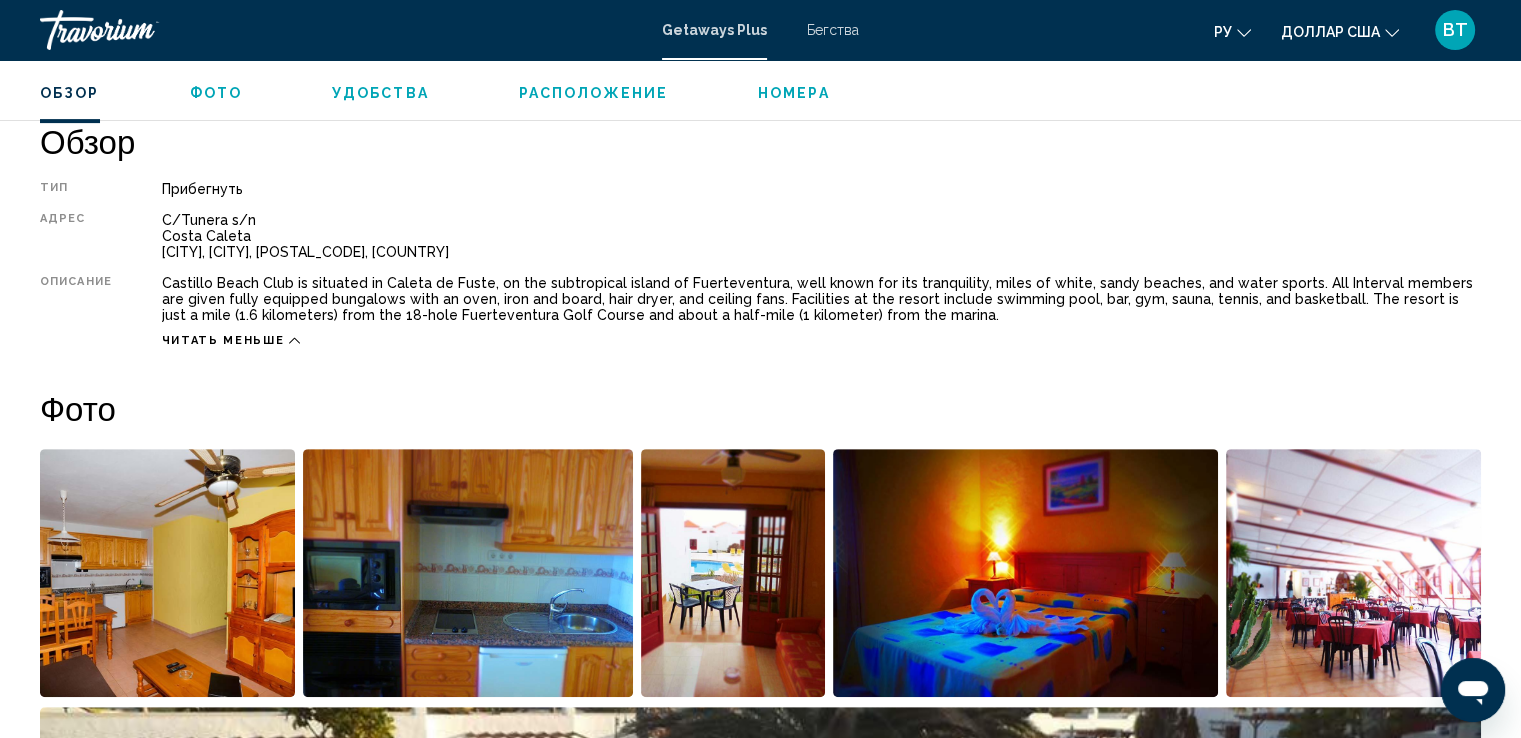 click on "Фото" at bounding box center (216, 93) 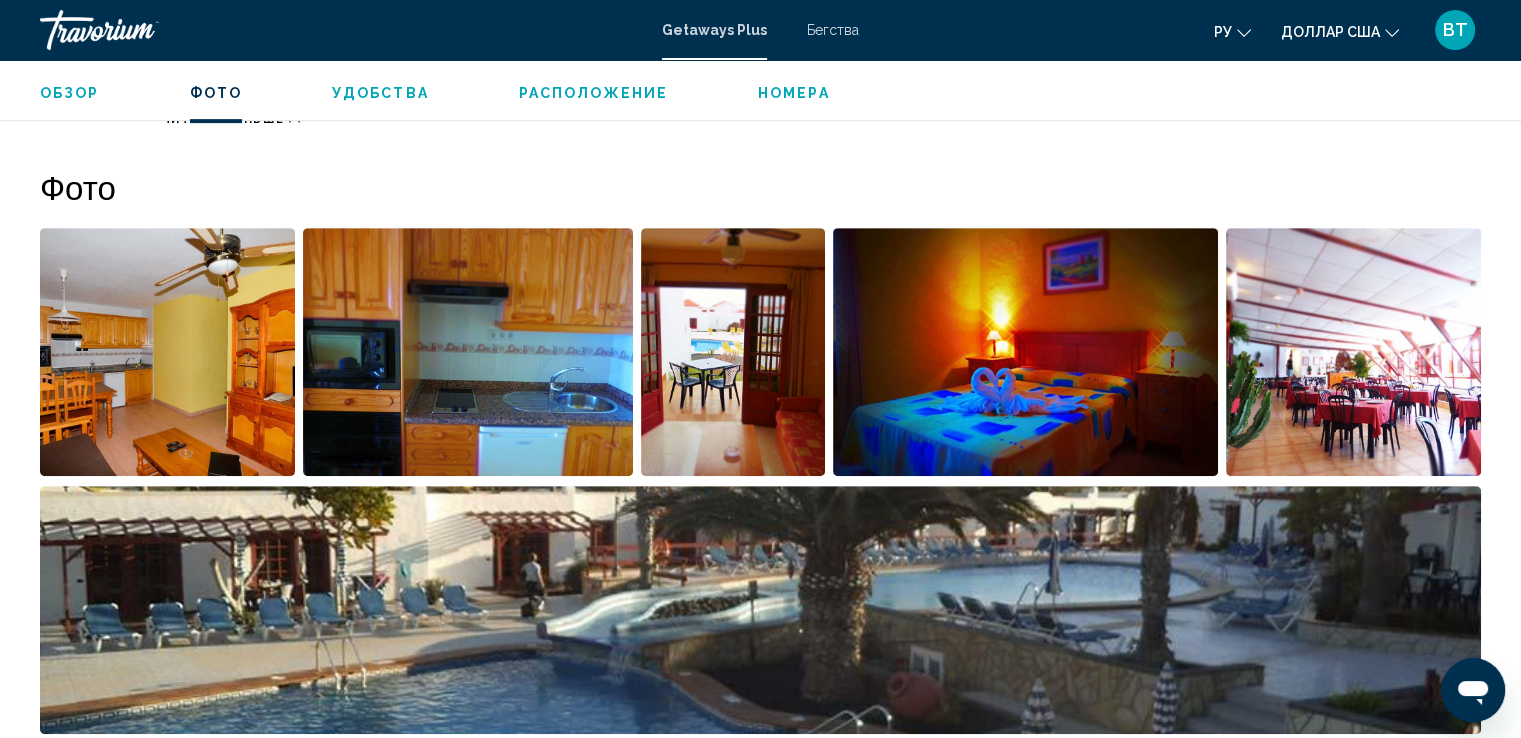 scroll, scrollTop: 908, scrollLeft: 0, axis: vertical 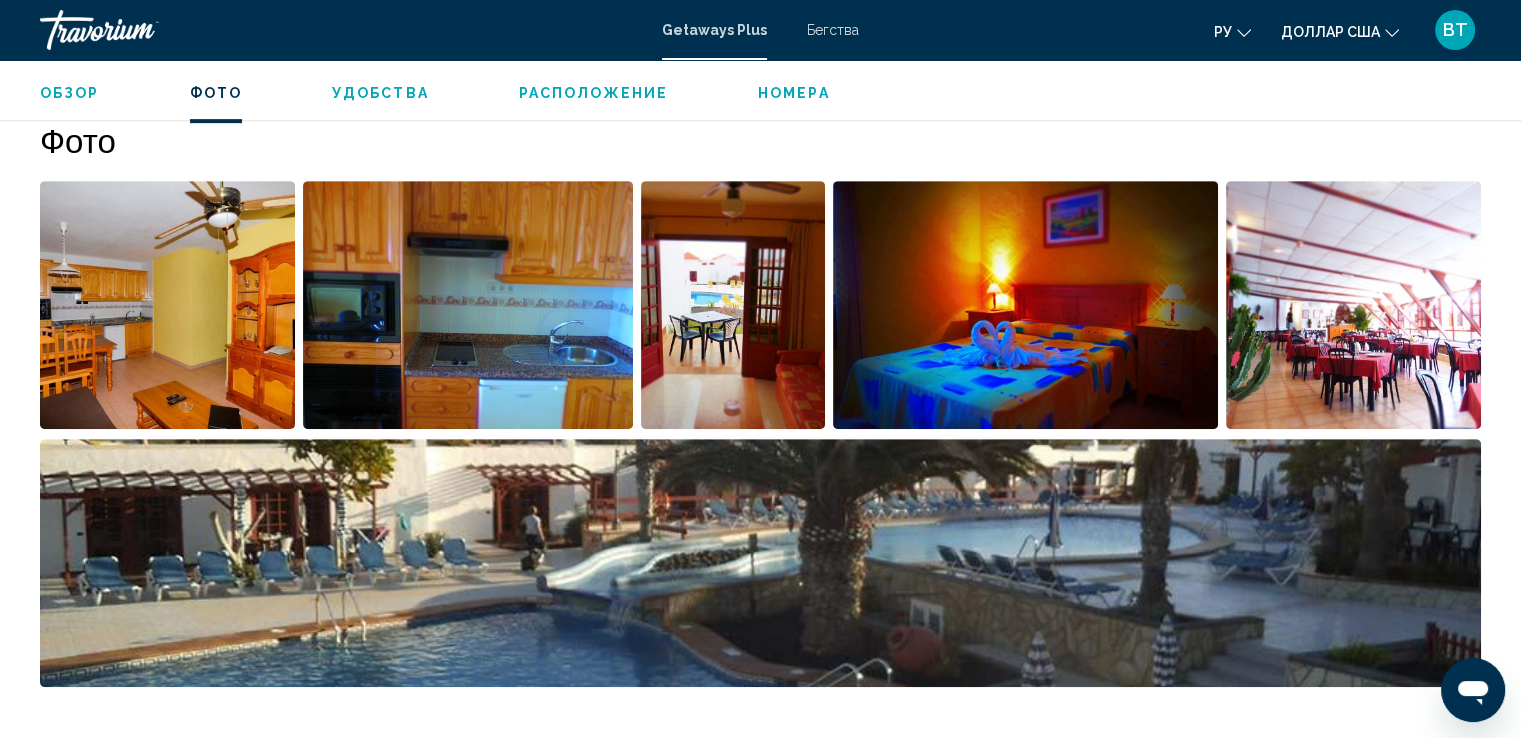 click on "Удобства" at bounding box center (380, 93) 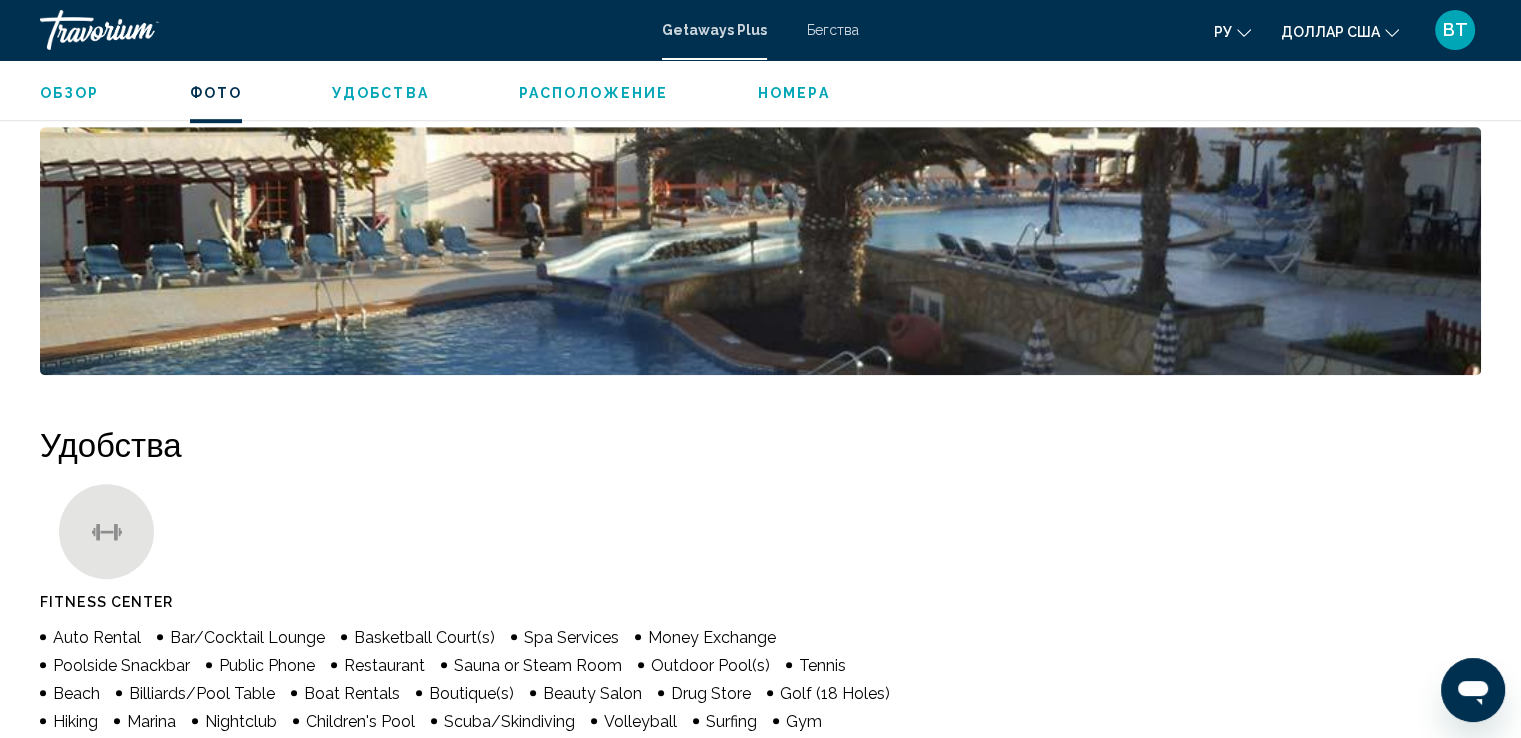 scroll, scrollTop: 1524, scrollLeft: 0, axis: vertical 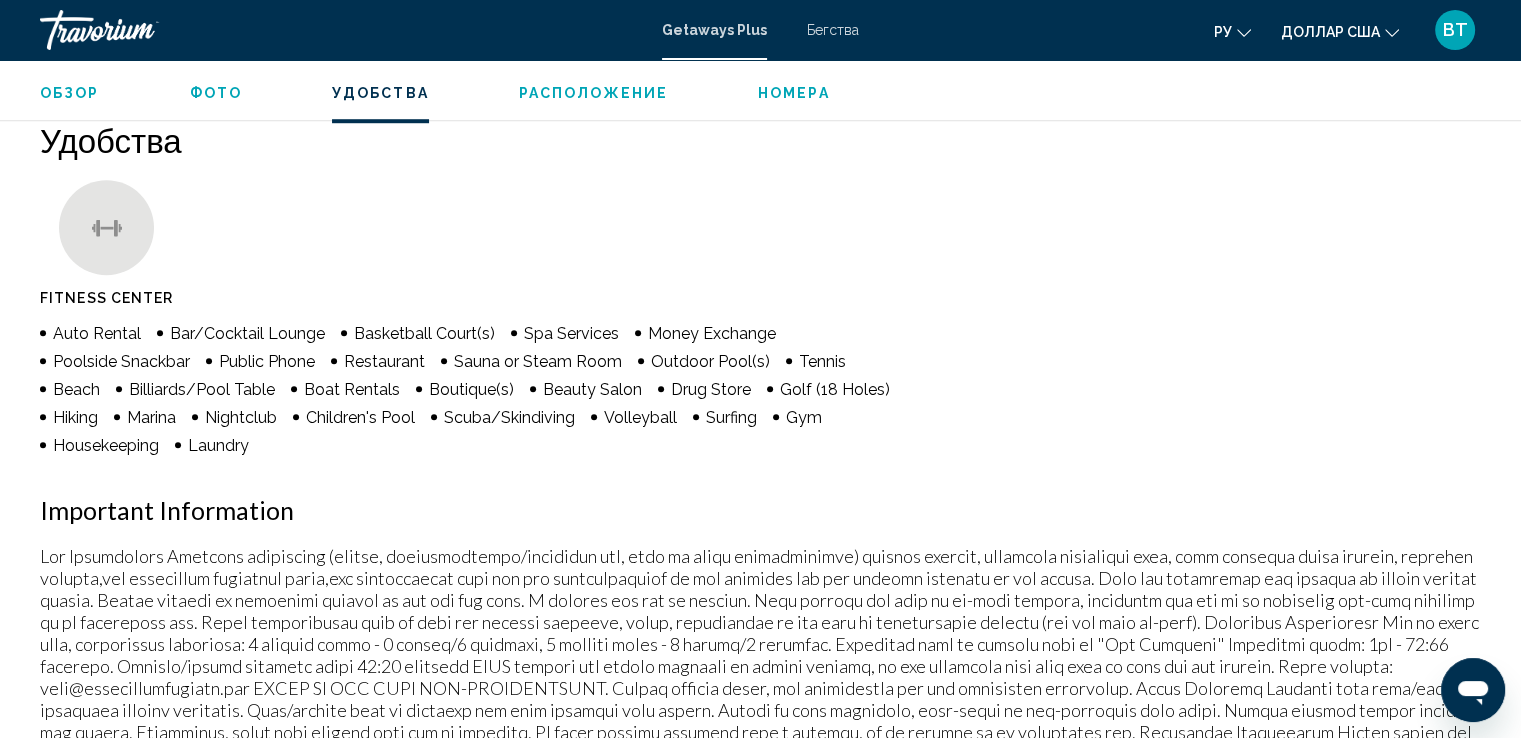click on "Расположение" at bounding box center (593, 93) 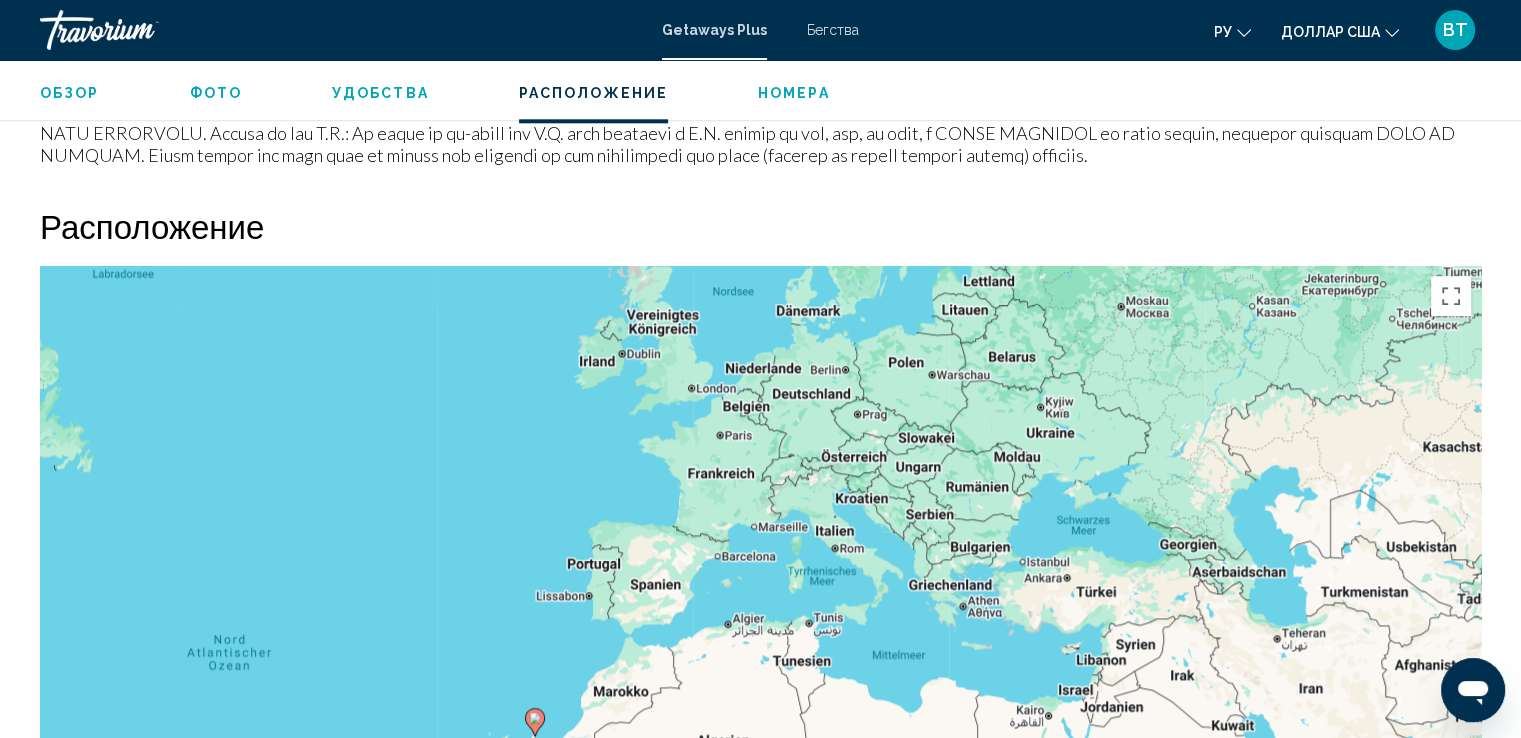 scroll, scrollTop: 2407, scrollLeft: 0, axis: vertical 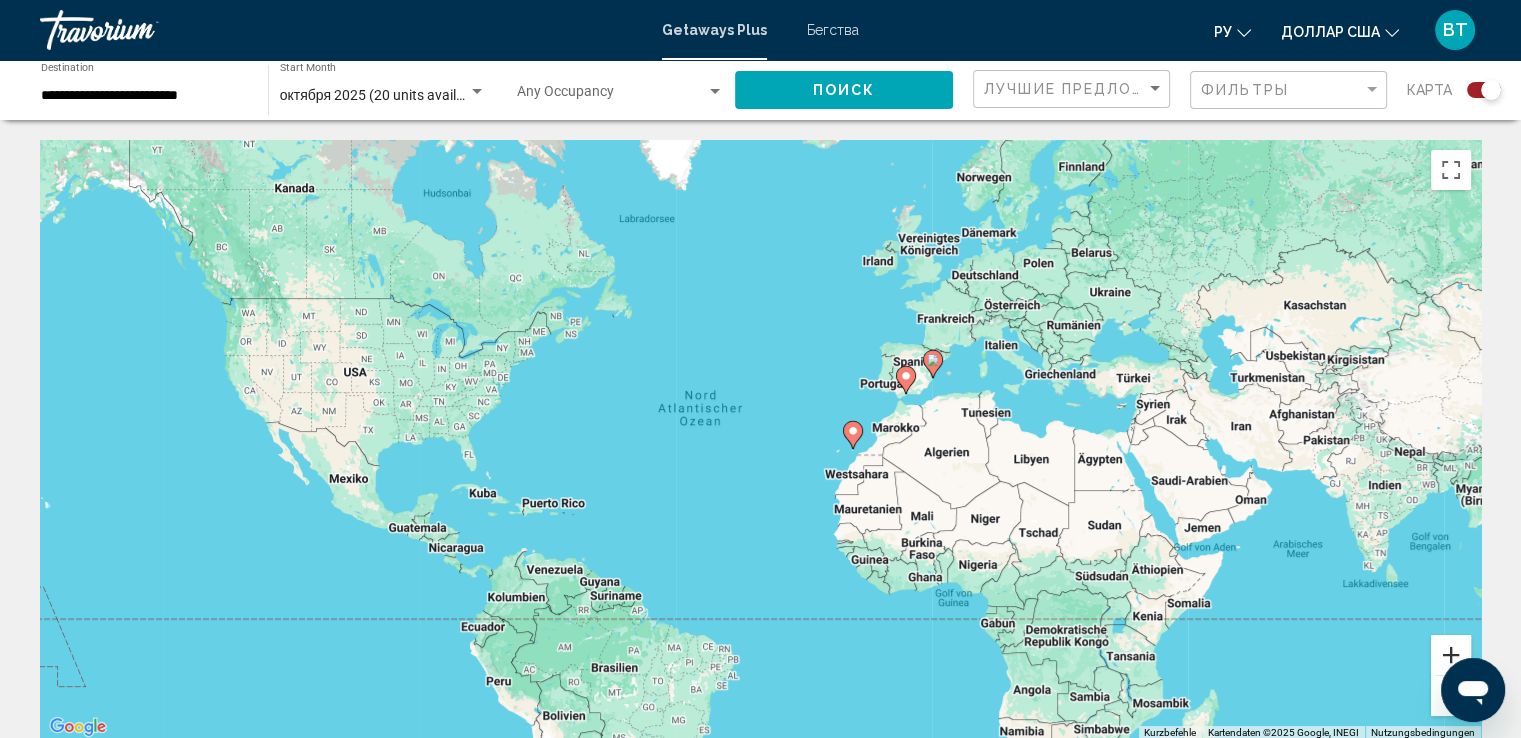click at bounding box center (1451, 655) 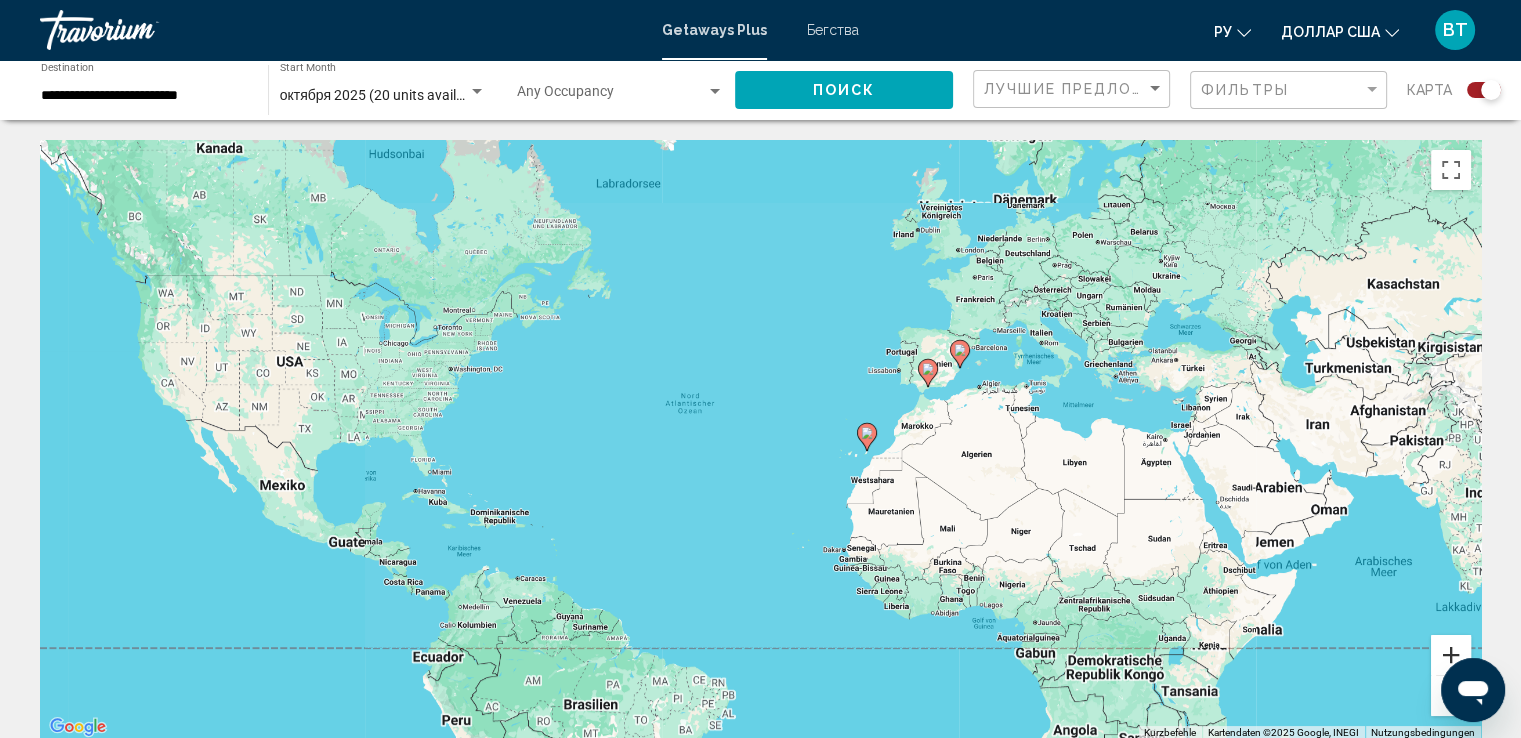 click at bounding box center [1451, 655] 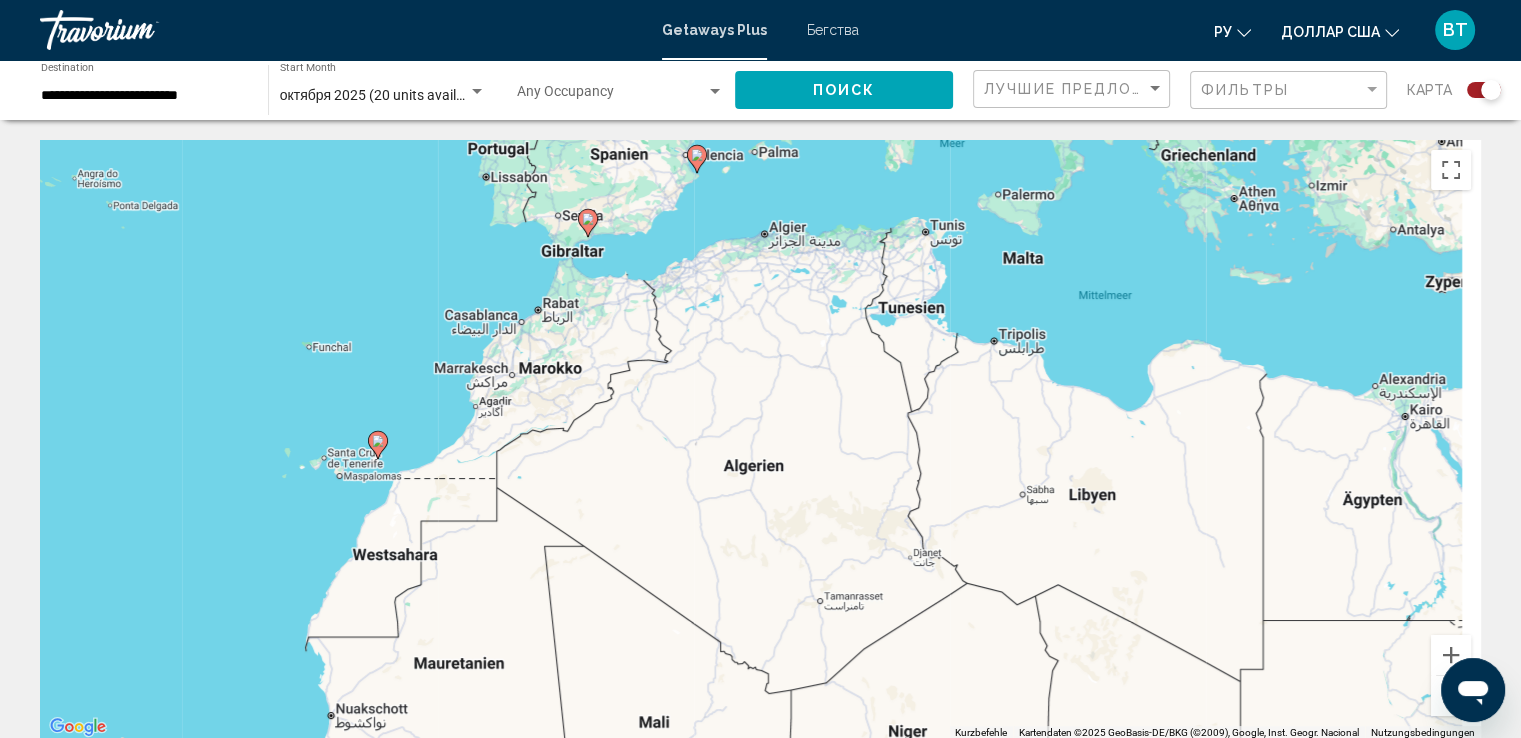 drag, startPoint x: 1369, startPoint y: 493, endPoint x: 616, endPoint y: 469, distance: 753.3824 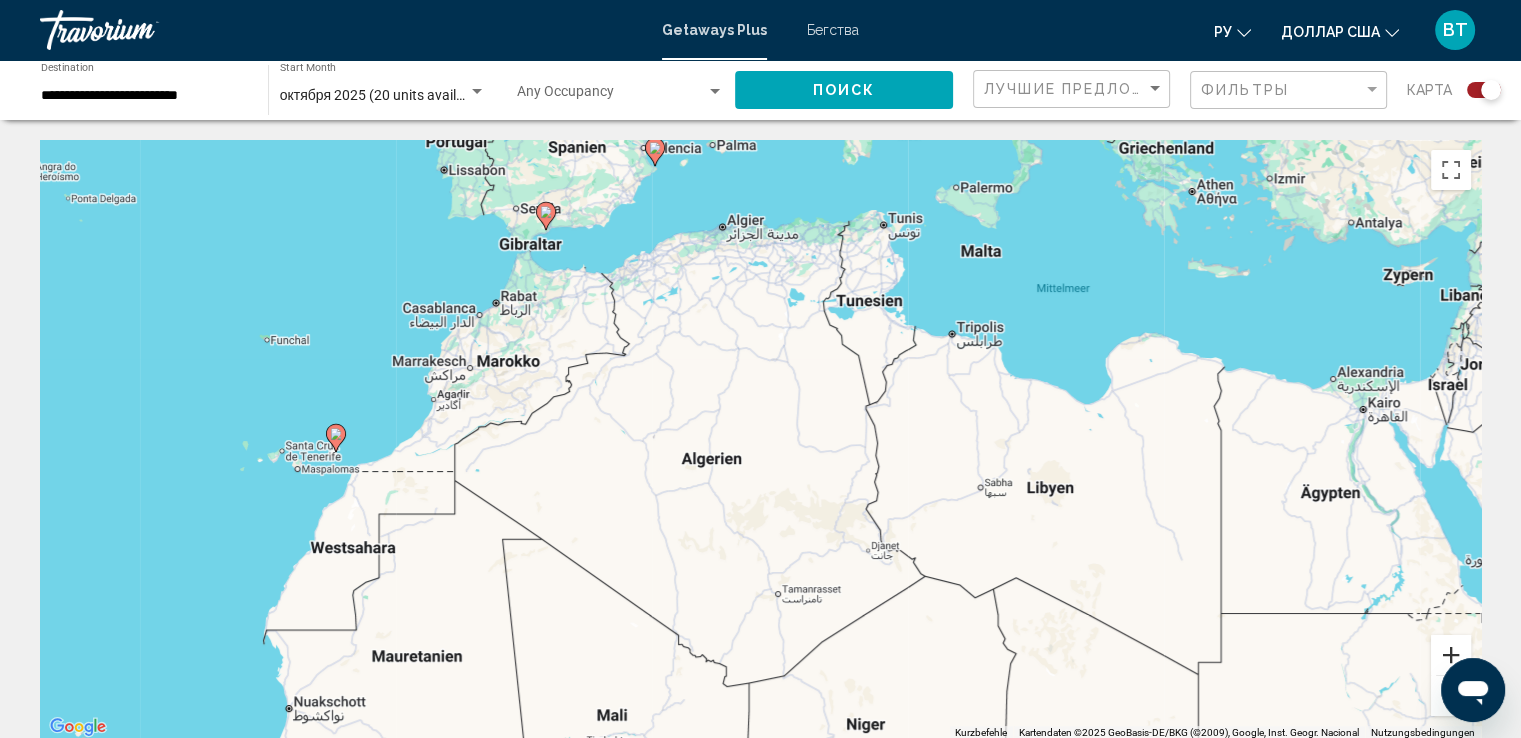 click at bounding box center (1451, 655) 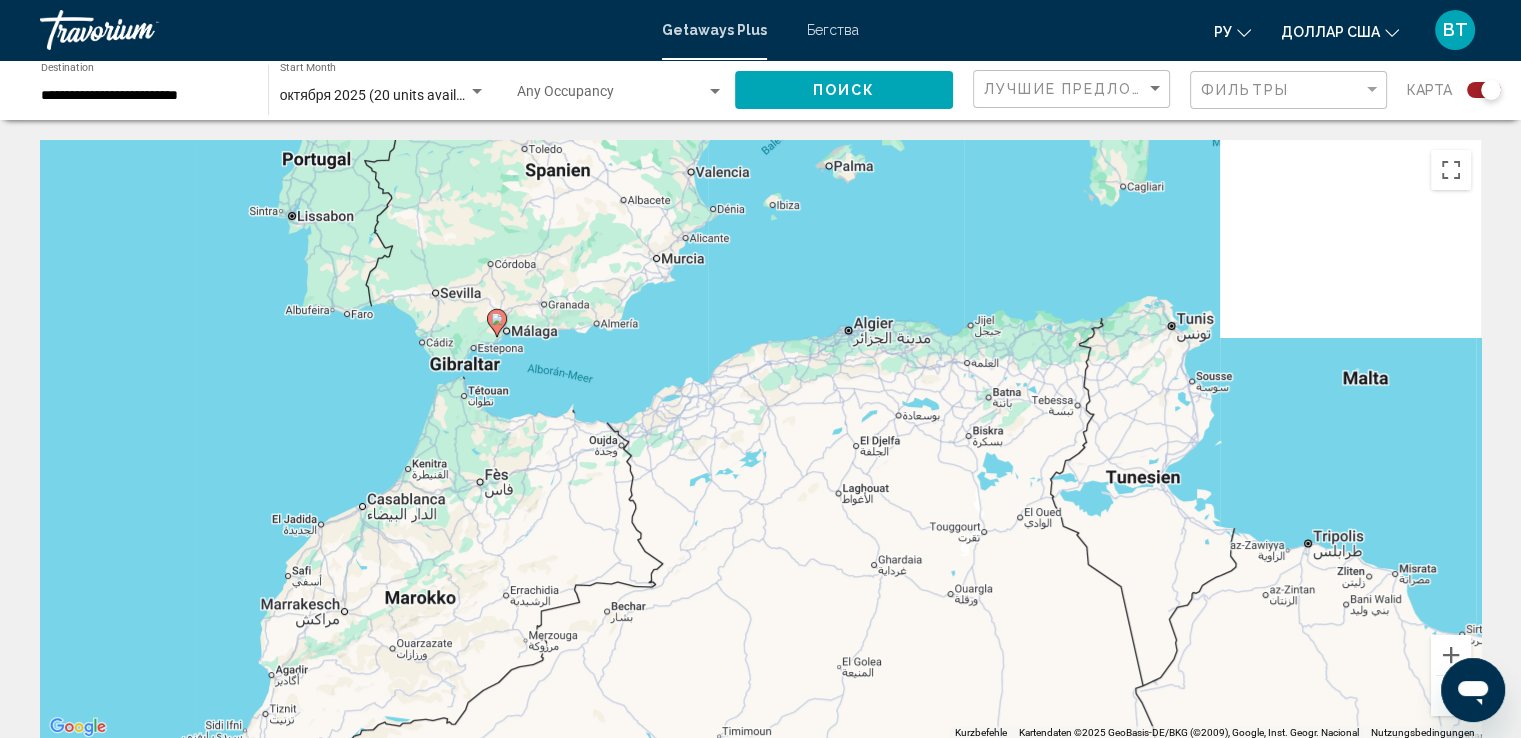drag, startPoint x: 658, startPoint y: 270, endPoint x: 961, endPoint y: 728, distance: 549.1566 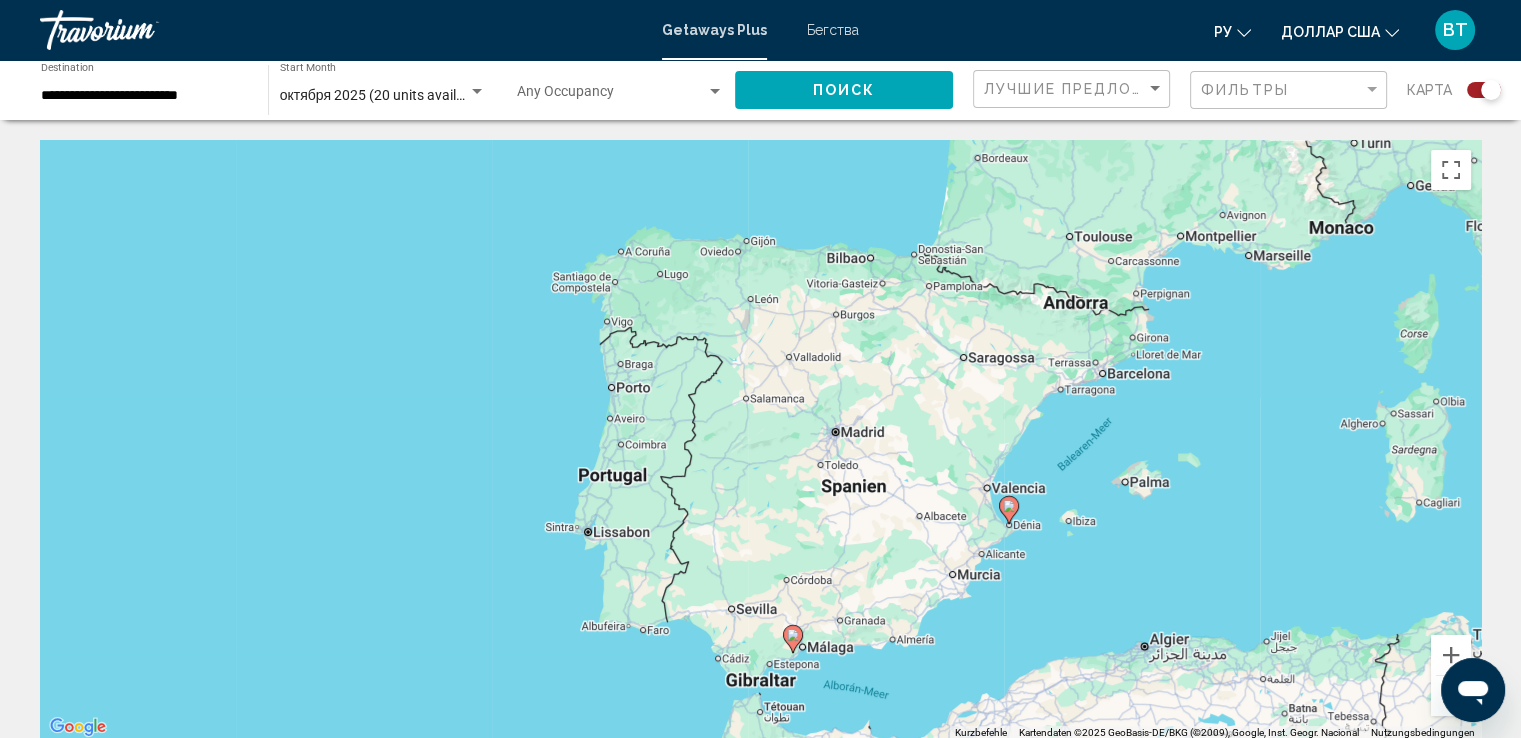 click 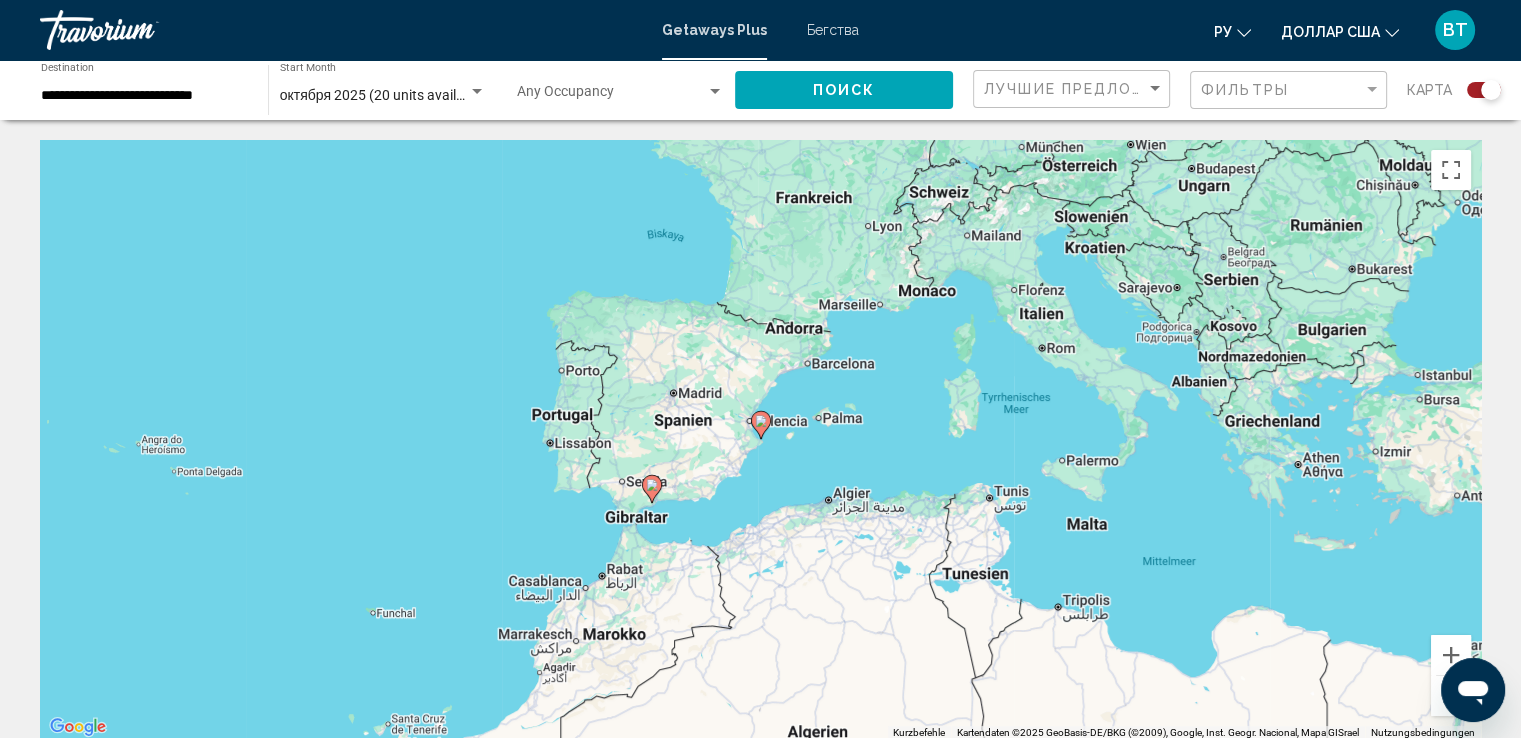 click 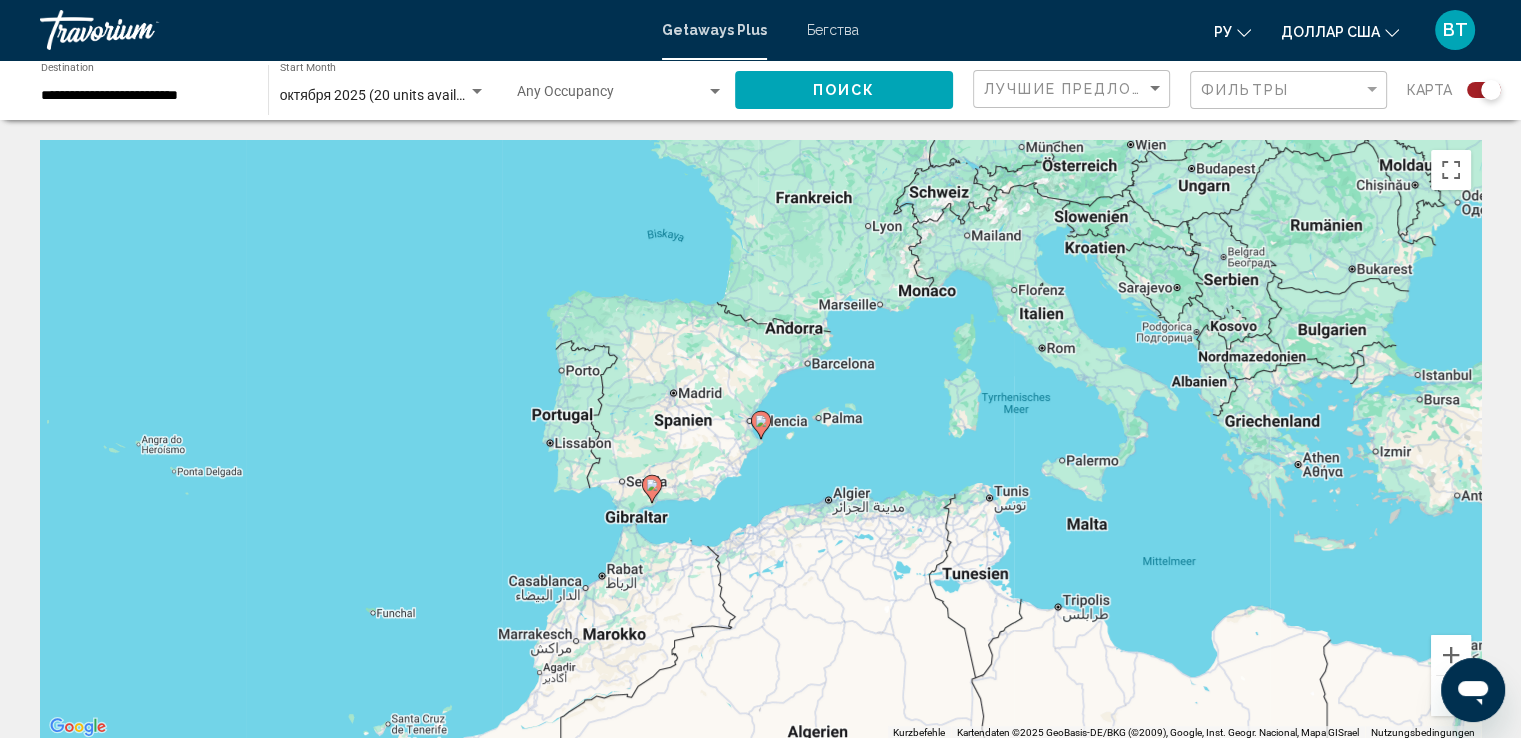click 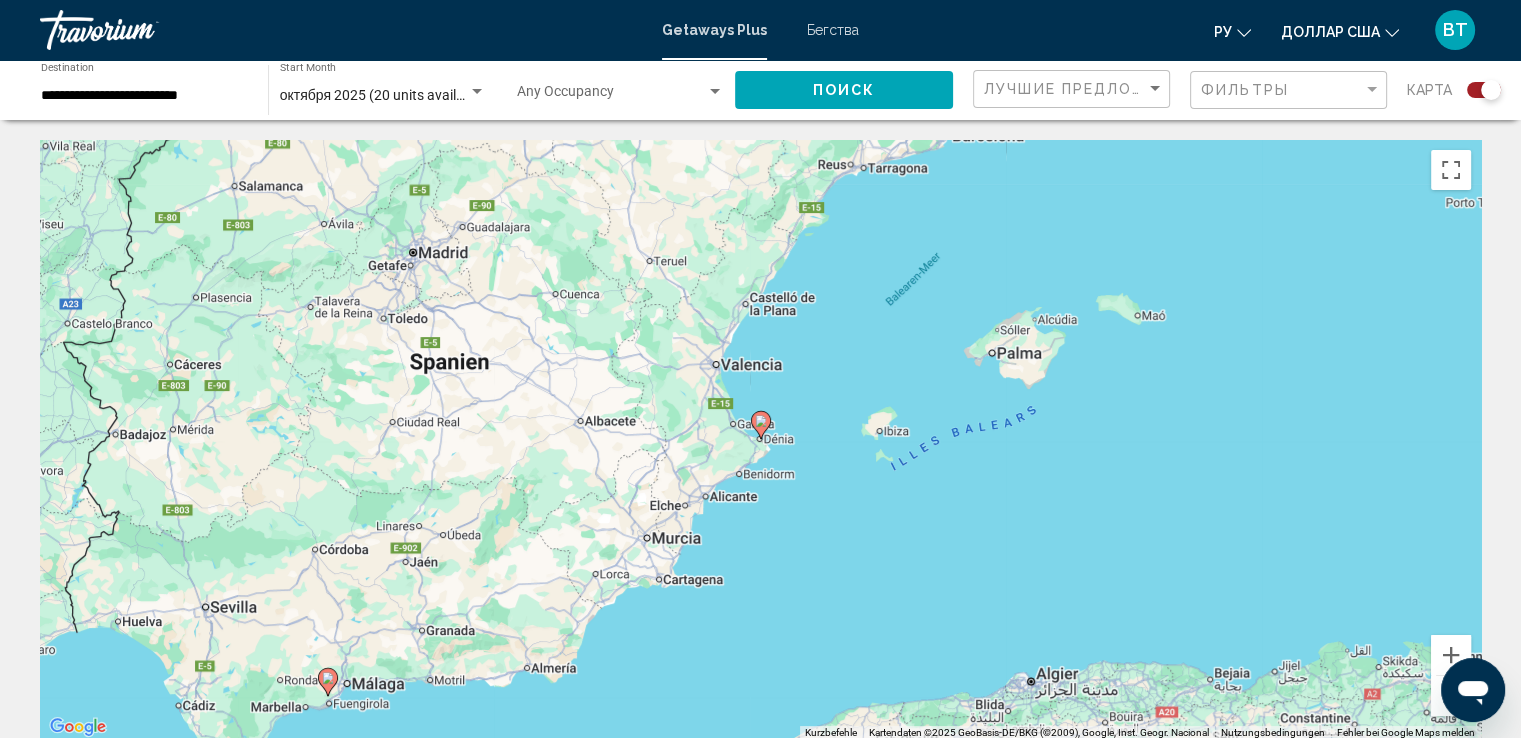 click 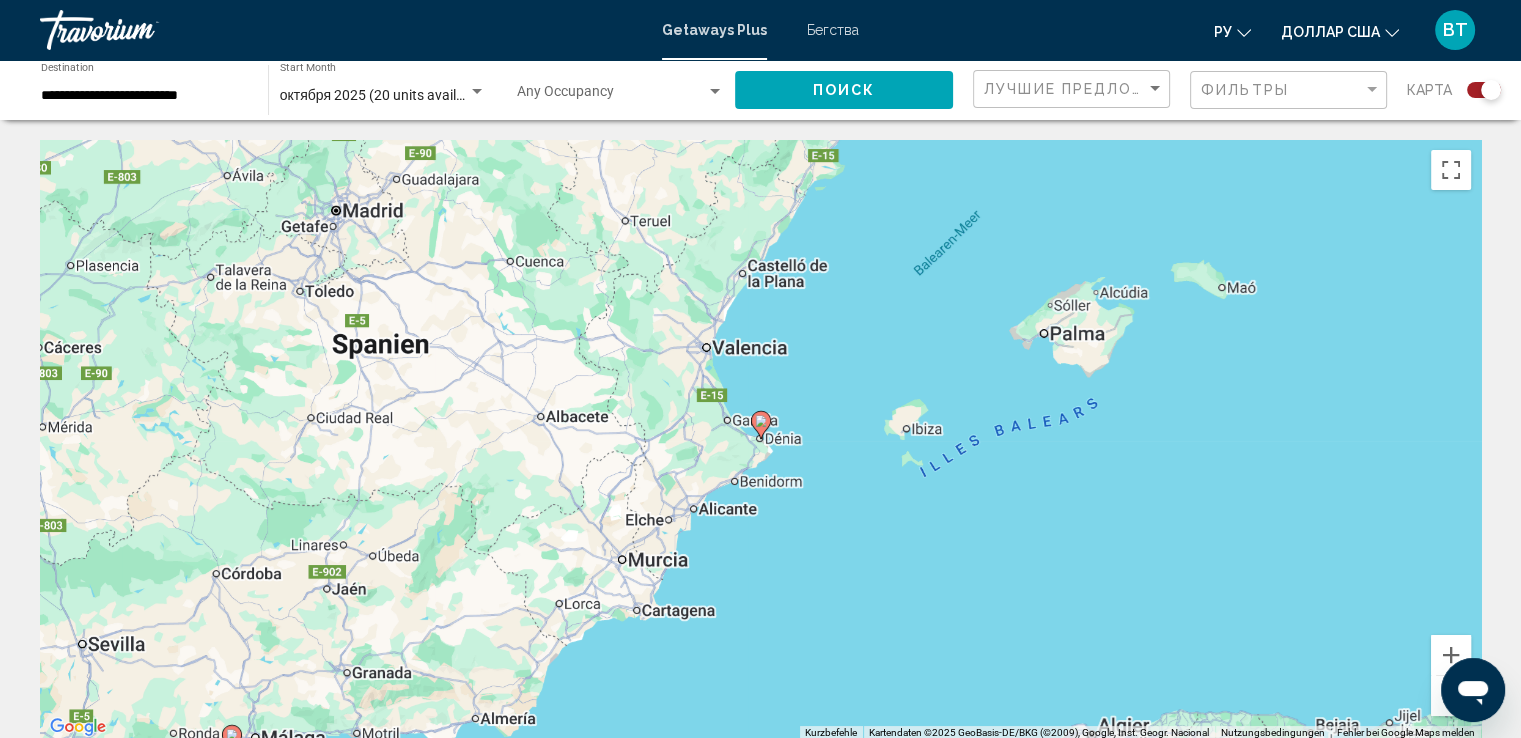 click 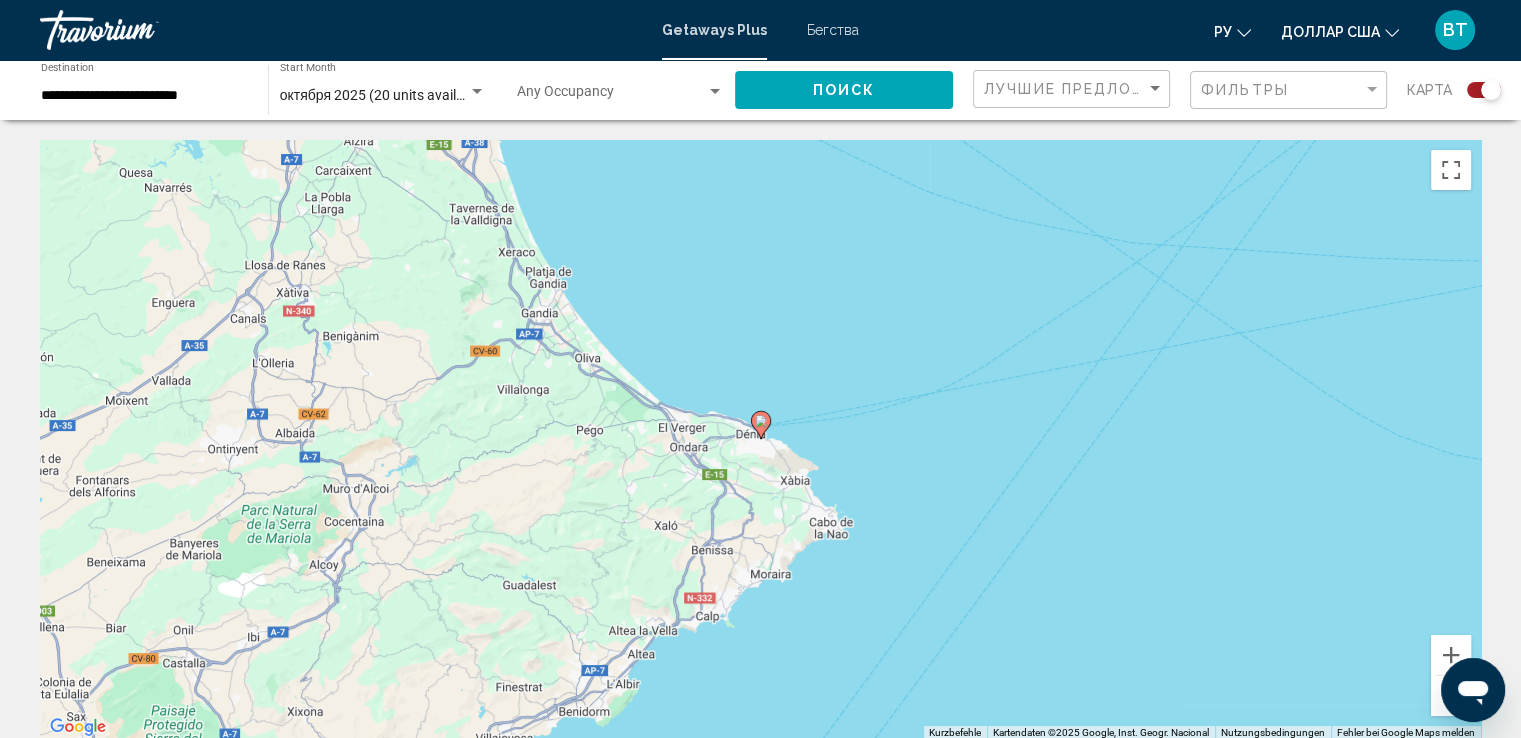 click 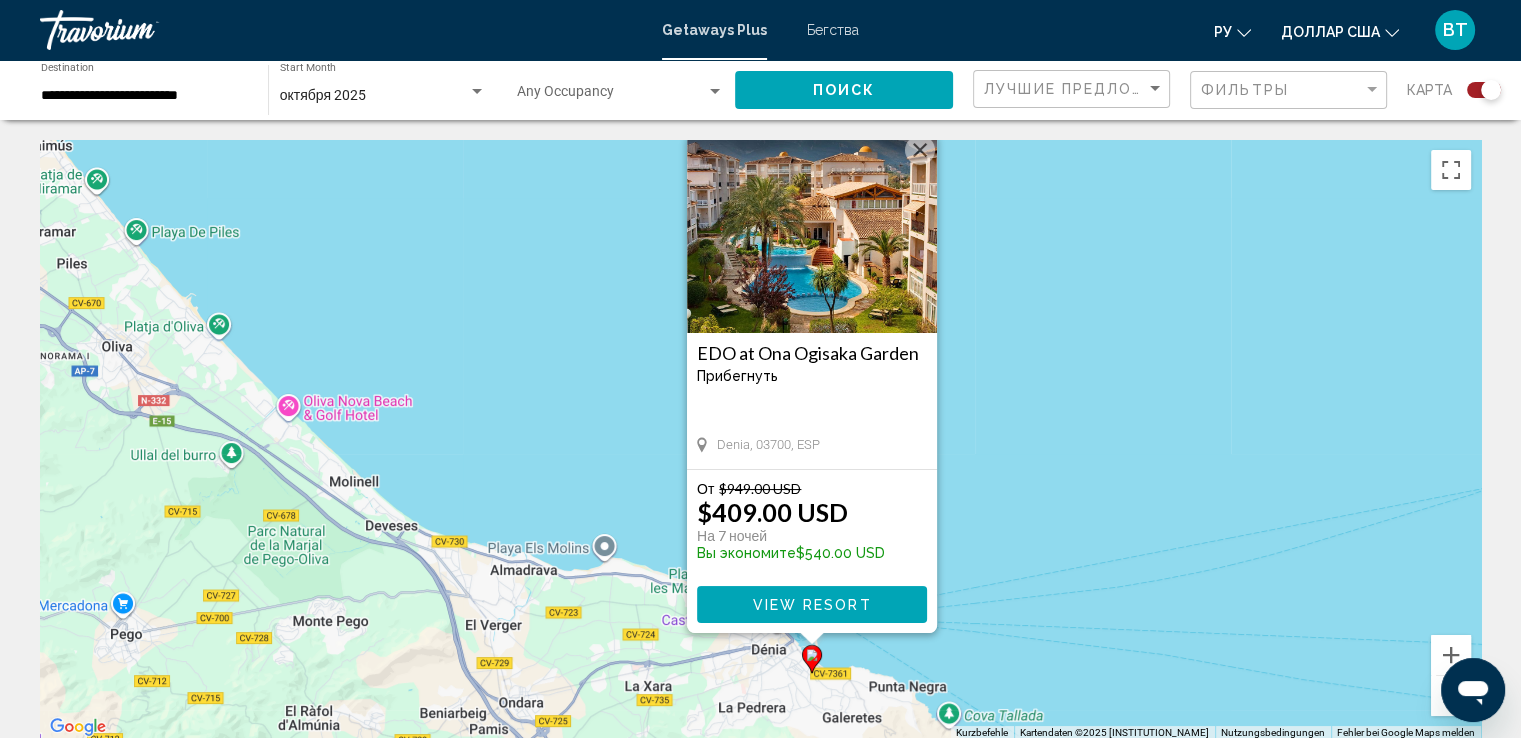 drag, startPoint x: 1066, startPoint y: 572, endPoint x: 1135, endPoint y: 544, distance: 74.46476 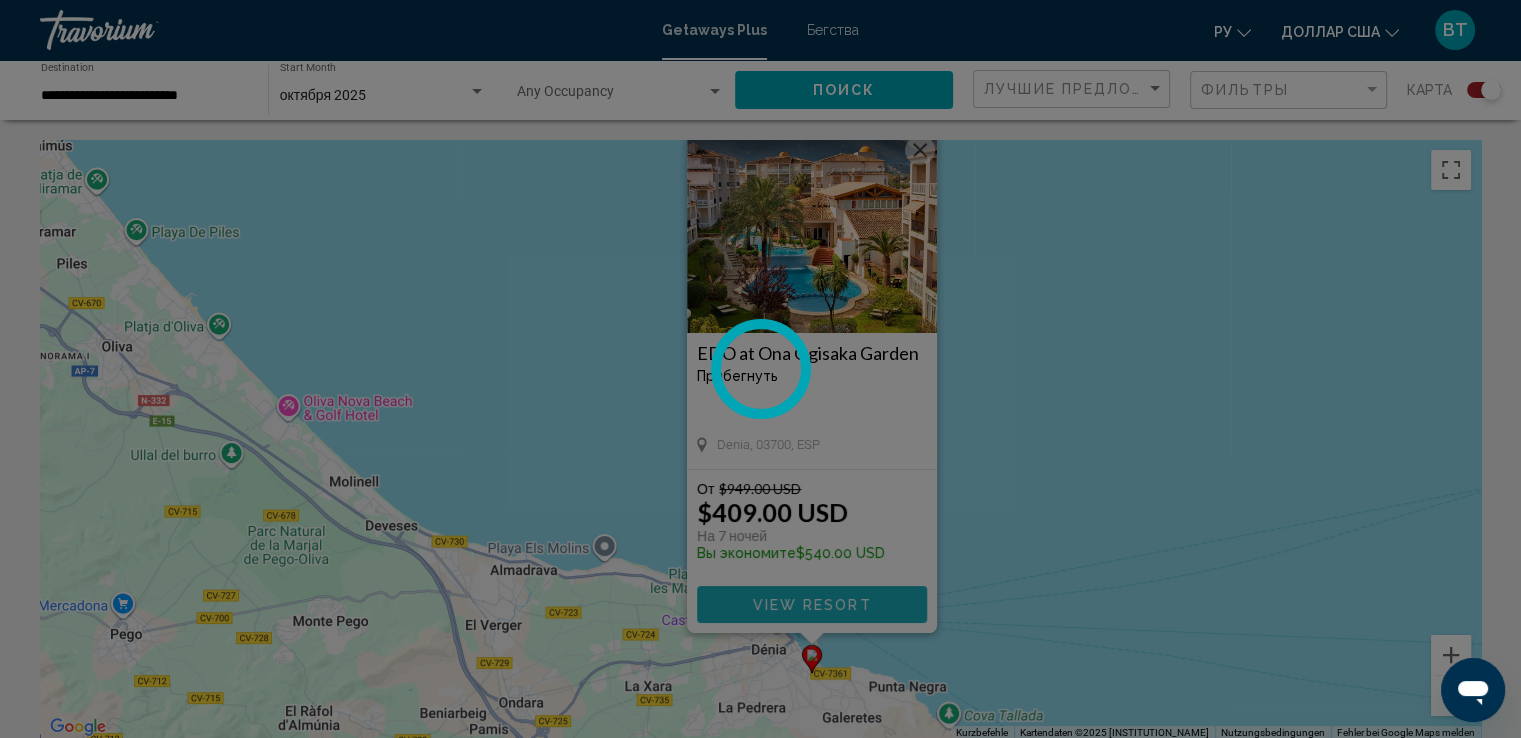 click at bounding box center [760, 369] 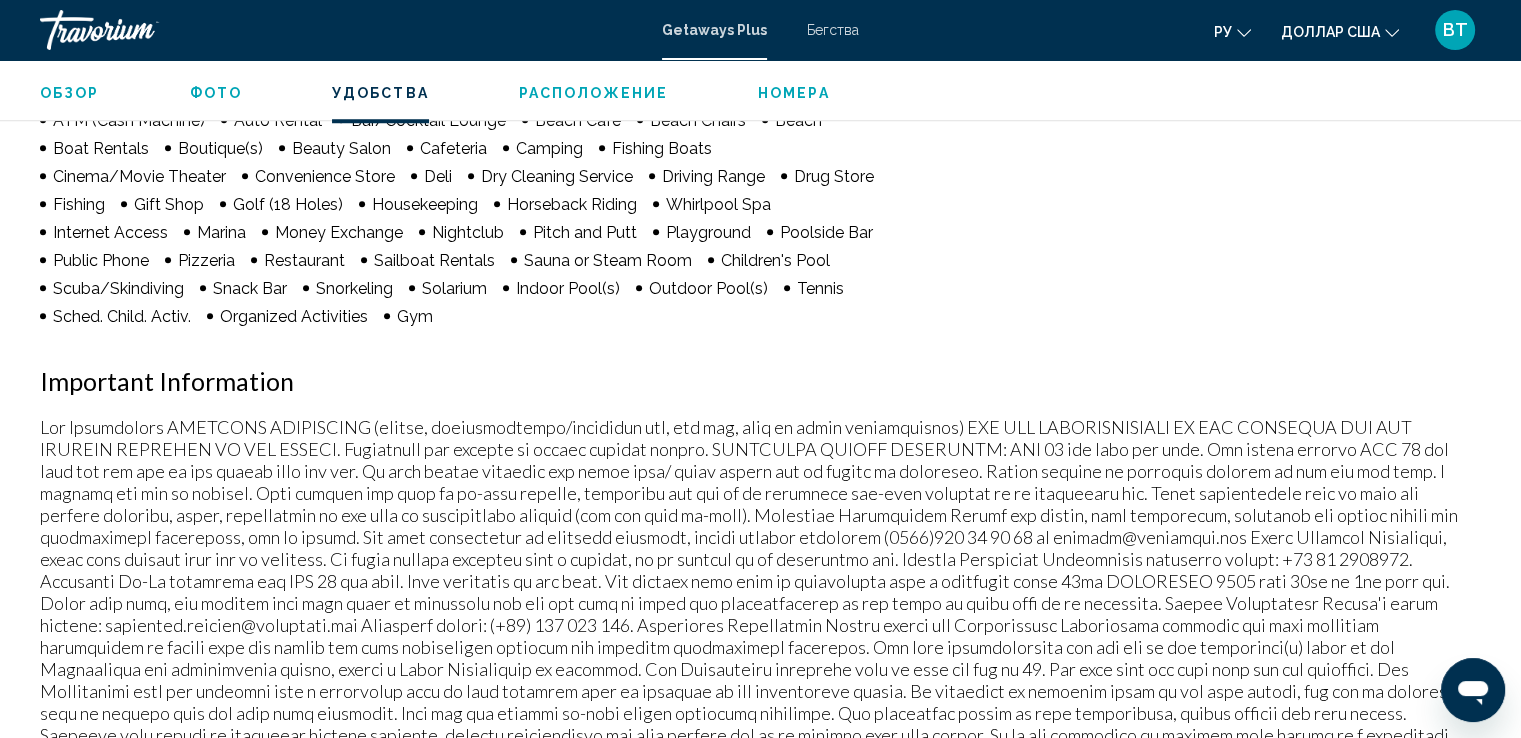 scroll, scrollTop: 1900, scrollLeft: 0, axis: vertical 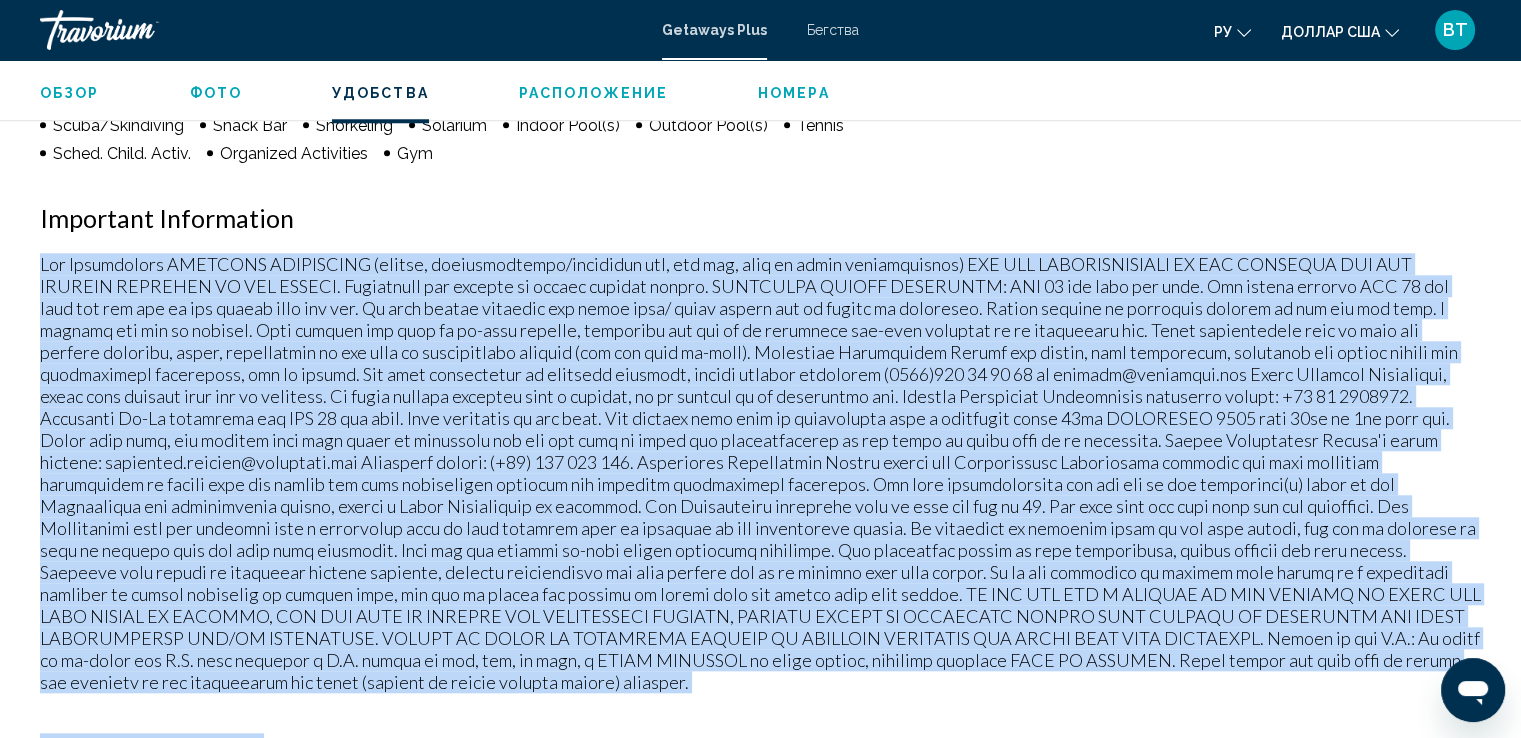 drag, startPoint x: 40, startPoint y: 262, endPoint x: 1212, endPoint y: 708, distance: 1253.9937 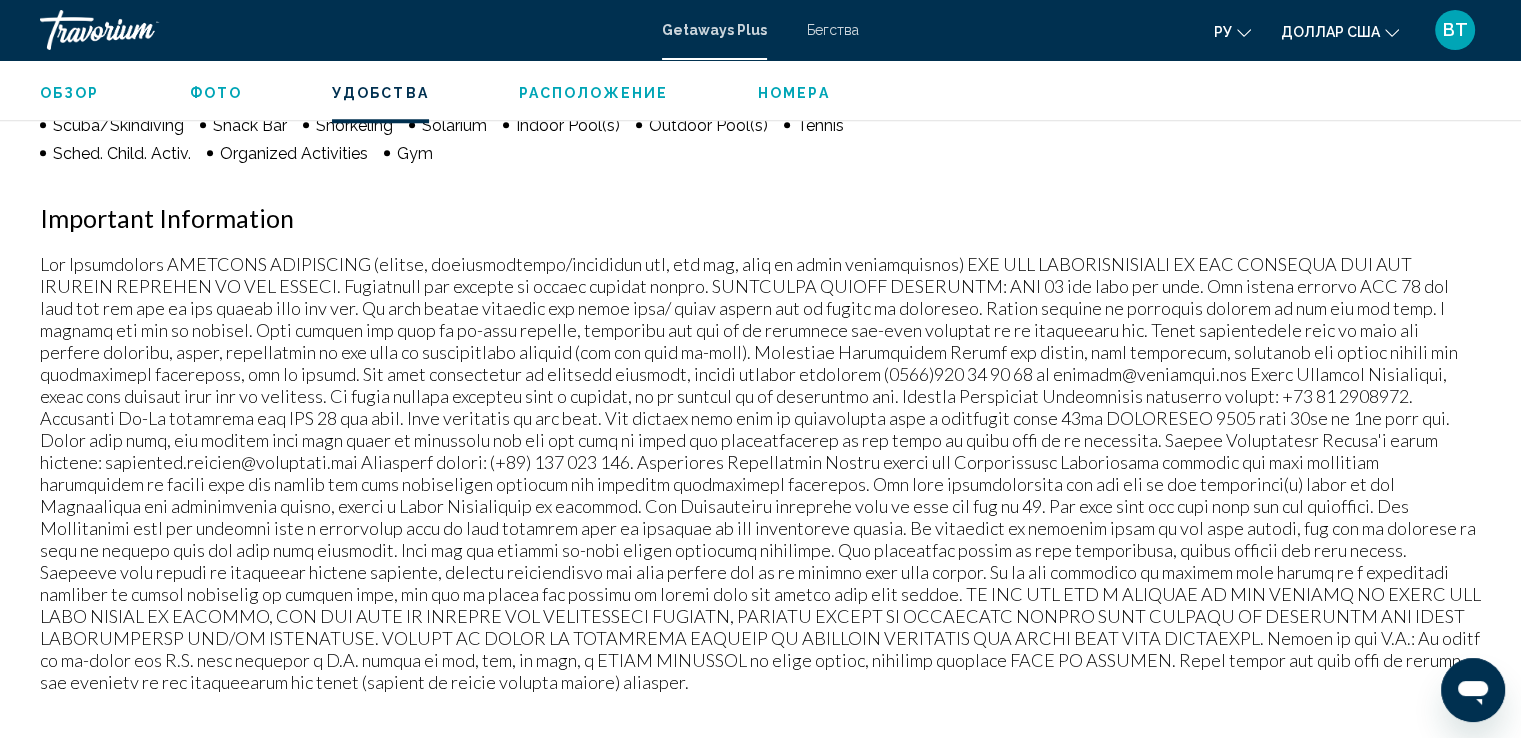click on "Удобства
Fitness Center ATM (Cash Machine) Auto Rental Bar/Cocktail Lounge Beach Cafe Beach Chairs Beach Boat Rentals Boutique(s) Beauty Salon Cafeteria Camping Fishing Boats Cinema/Movie Theater Convenience Store Deli Dry Cleaning Service Driving Range Drug Store Fishing Gift Shop Golf (18 Holes) Housekeeping Horseback Riding Whirlpool Spa Internet Access Marina Money Exchange Nightclub Pitch and Putt Playground Poolside Bar Public Phone Pizzeria Restaurant Sailboat Rentals Sauna or Steam Room Children's Pool Scuba/Skindiving Snack Bar Snorkeling Solarium Indoor Pool(s) Outdoor Pool(s) Tennis Sched. Child. Activ. Organized Activities Gym Нет доступных удобств. Important Information" at bounding box center (760, 218) 